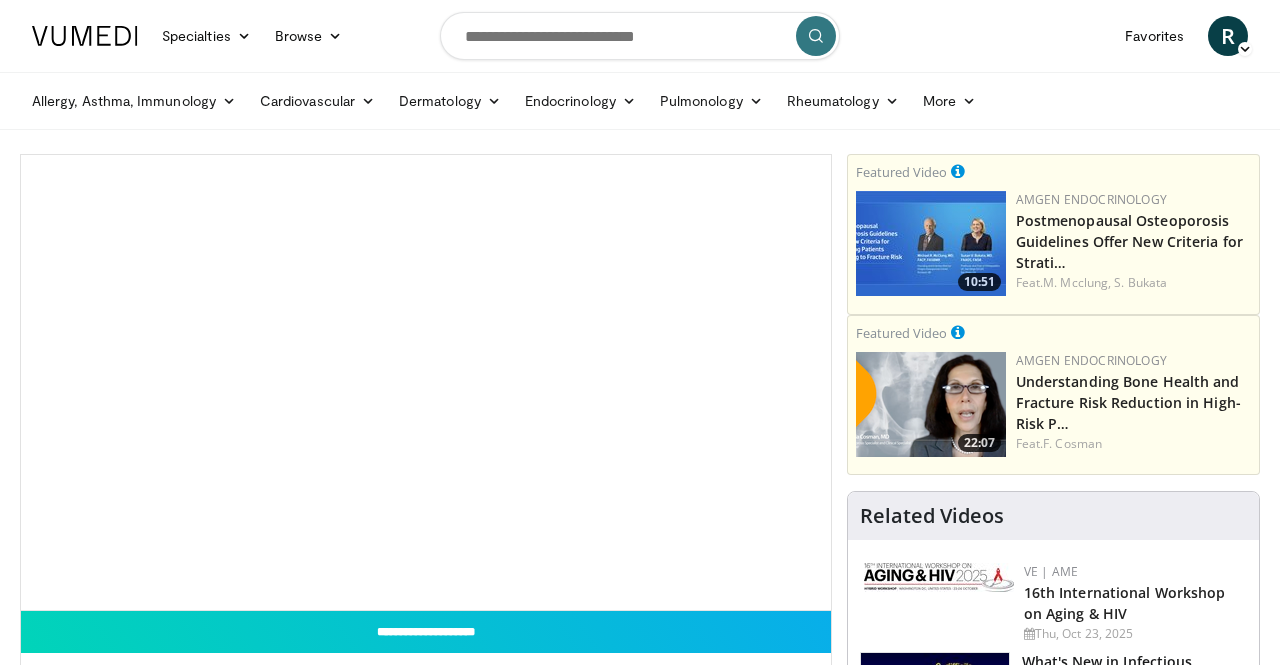 scroll, scrollTop: 0, scrollLeft: 0, axis: both 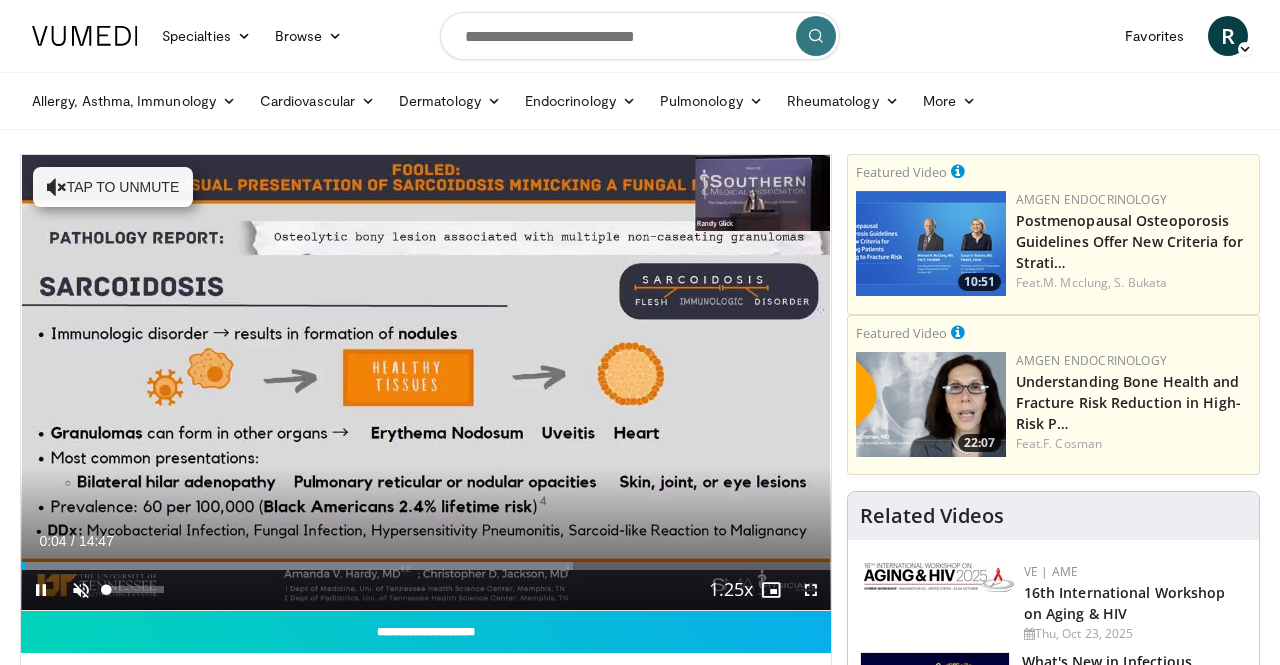 click at bounding box center (81, 590) 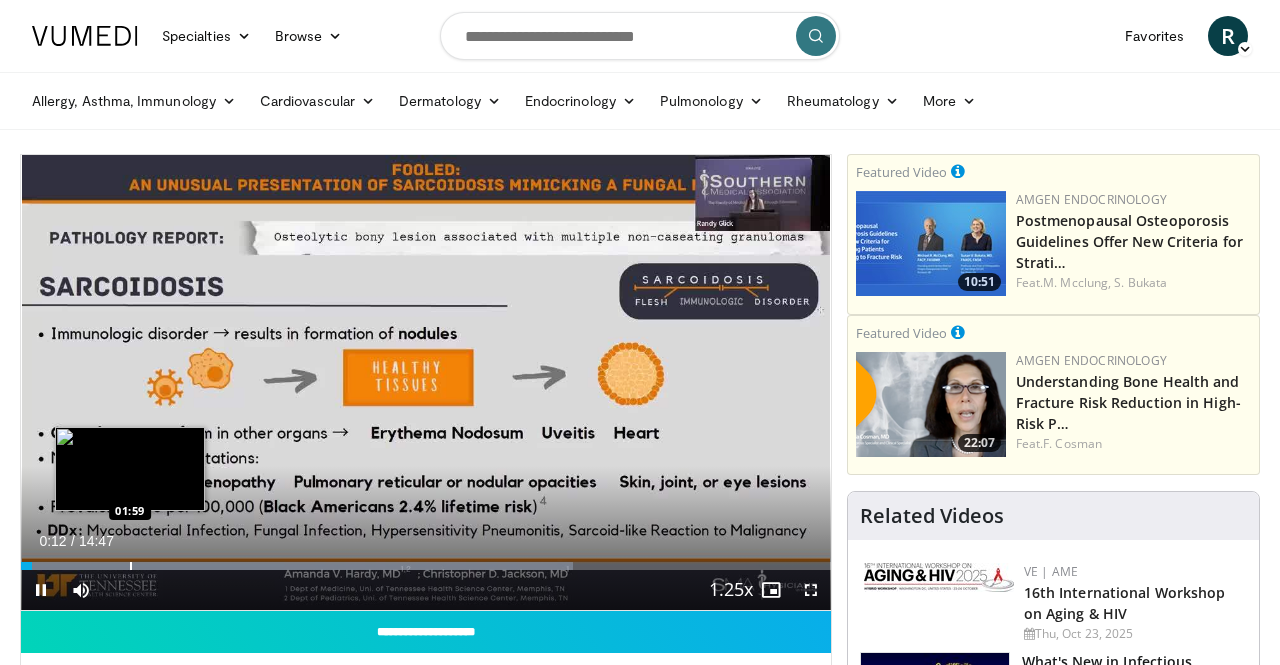 click on "Loaded :  68.16% 00:12 01:59" at bounding box center (426, 560) 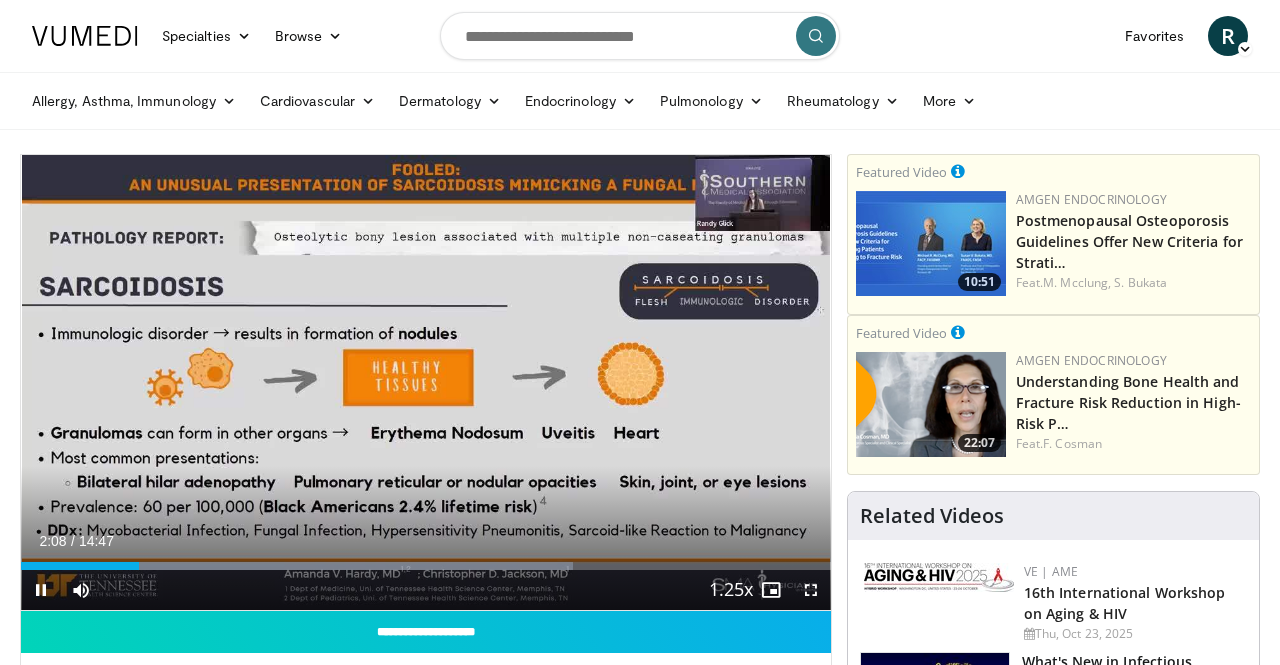 click at bounding box center [811, 590] 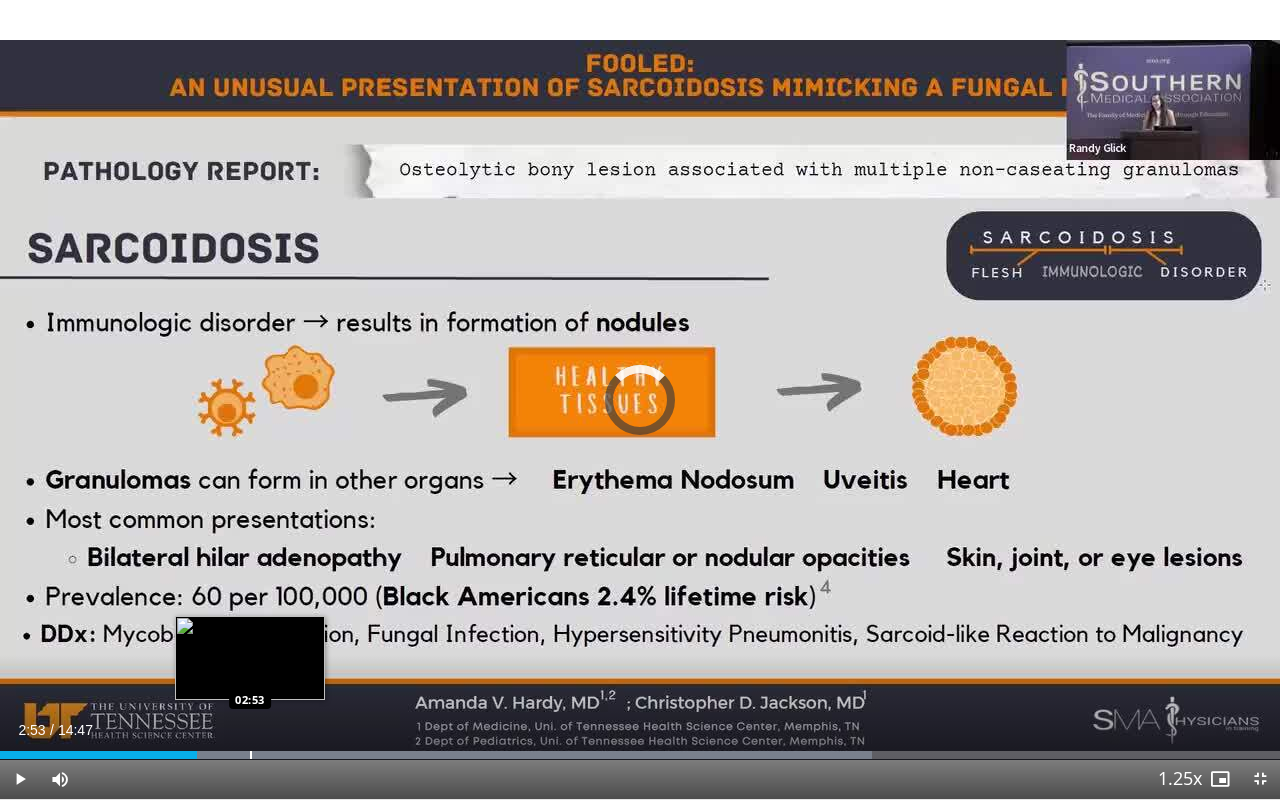 click at bounding box center (251, 755) 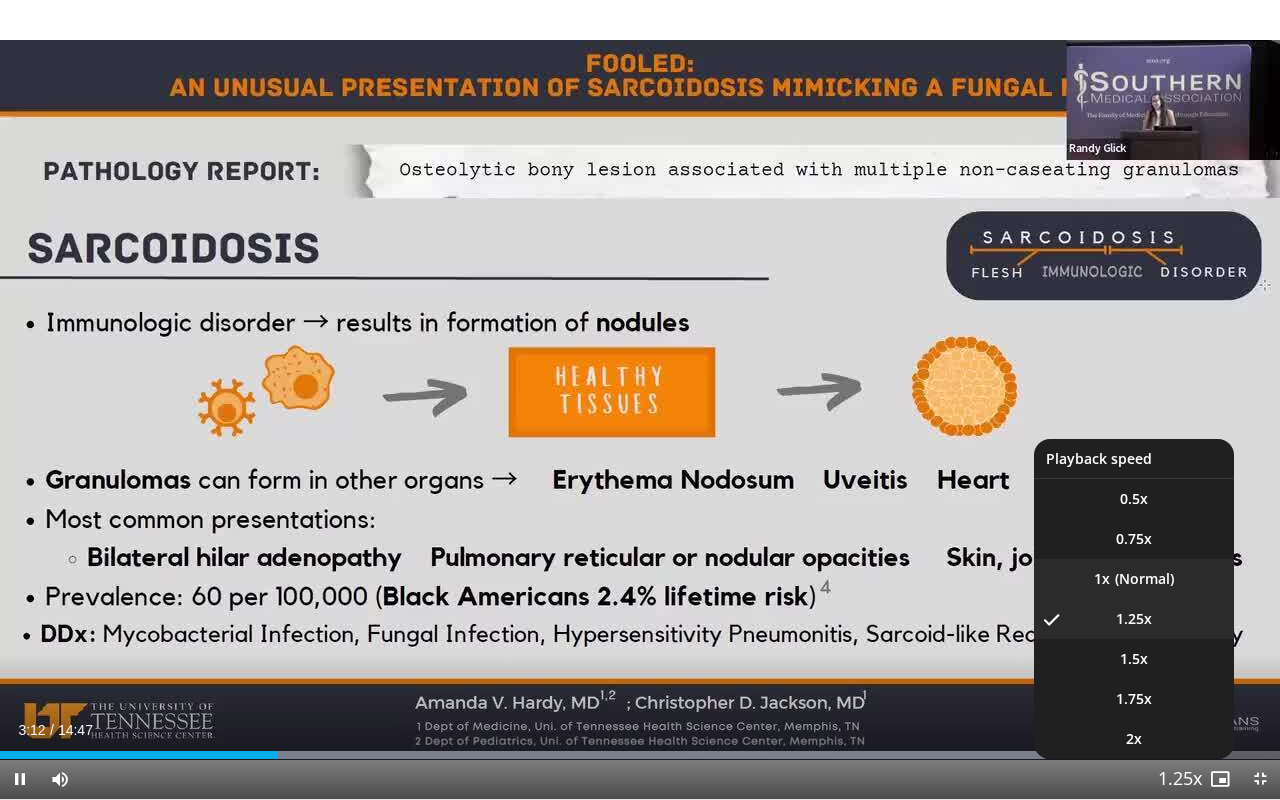 click on "1x" at bounding box center [1134, 579] 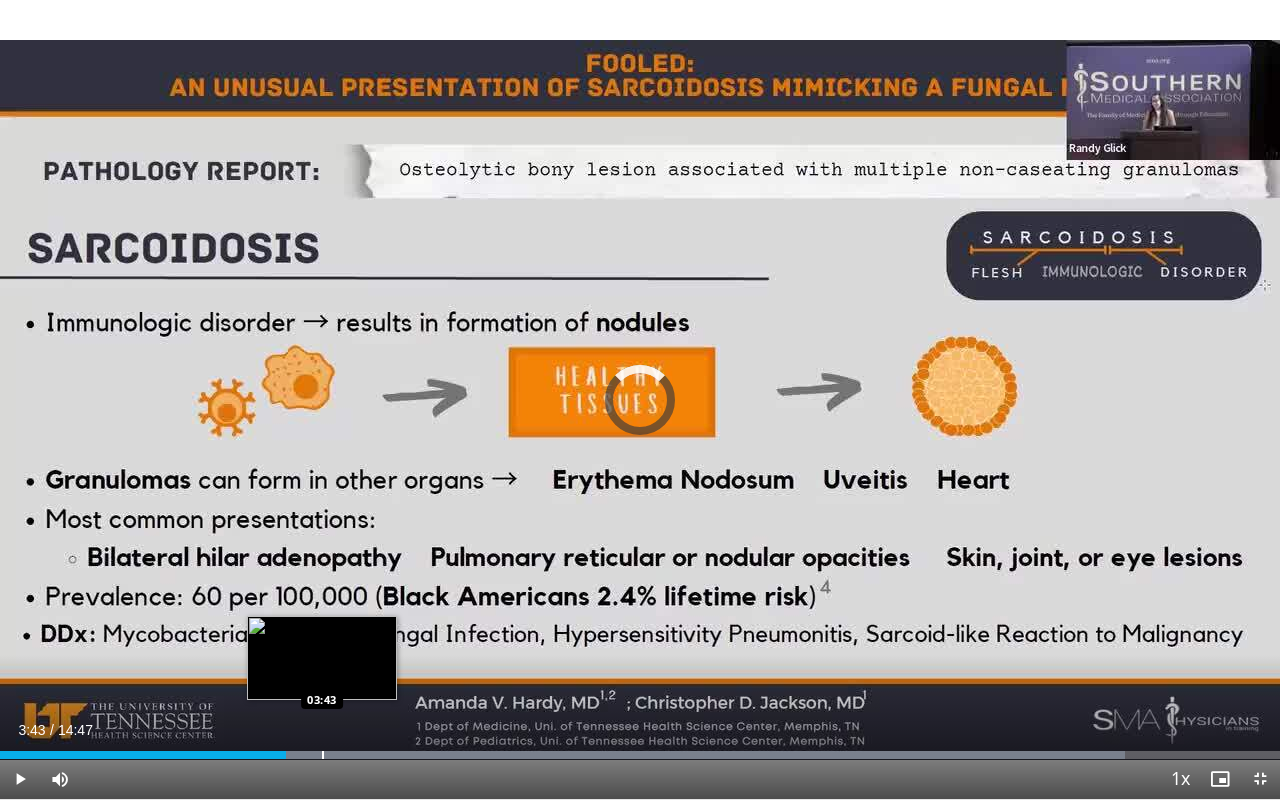 click at bounding box center [323, 755] 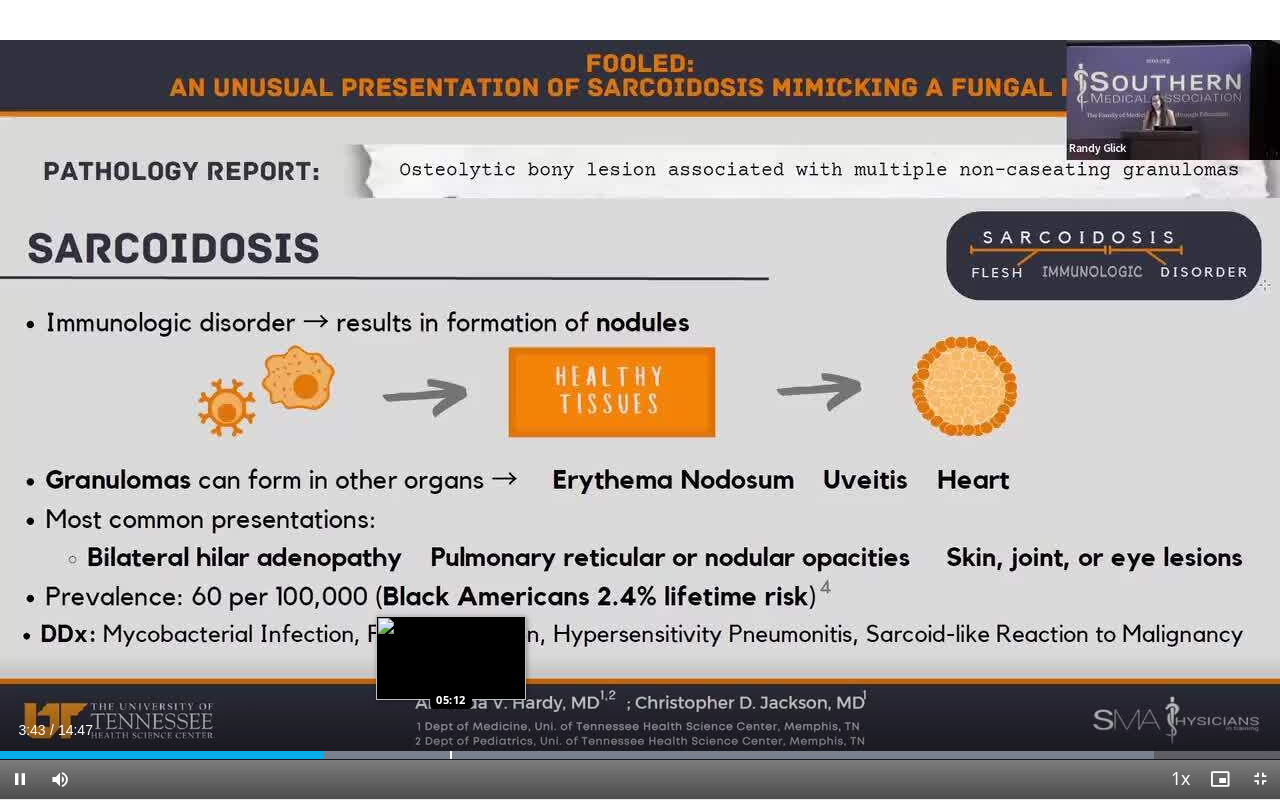 click at bounding box center (451, 755) 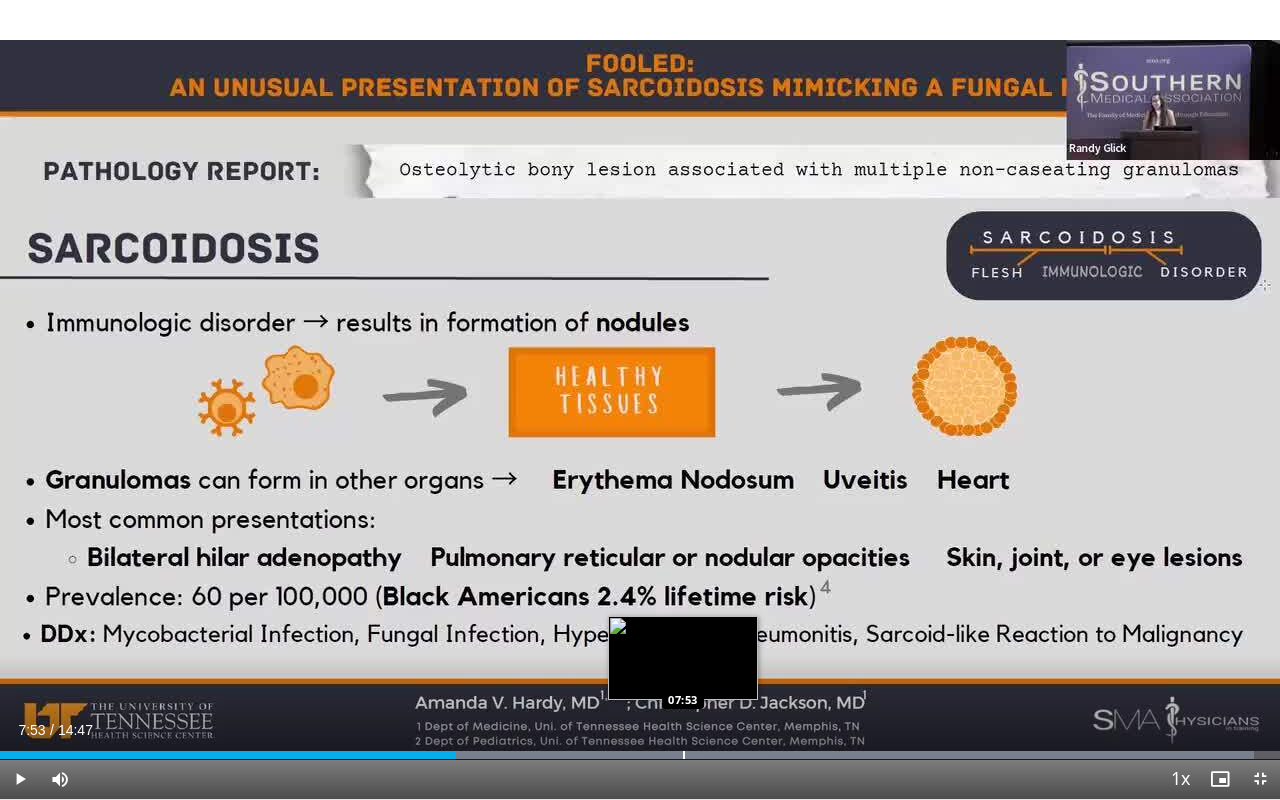 click at bounding box center [684, 755] 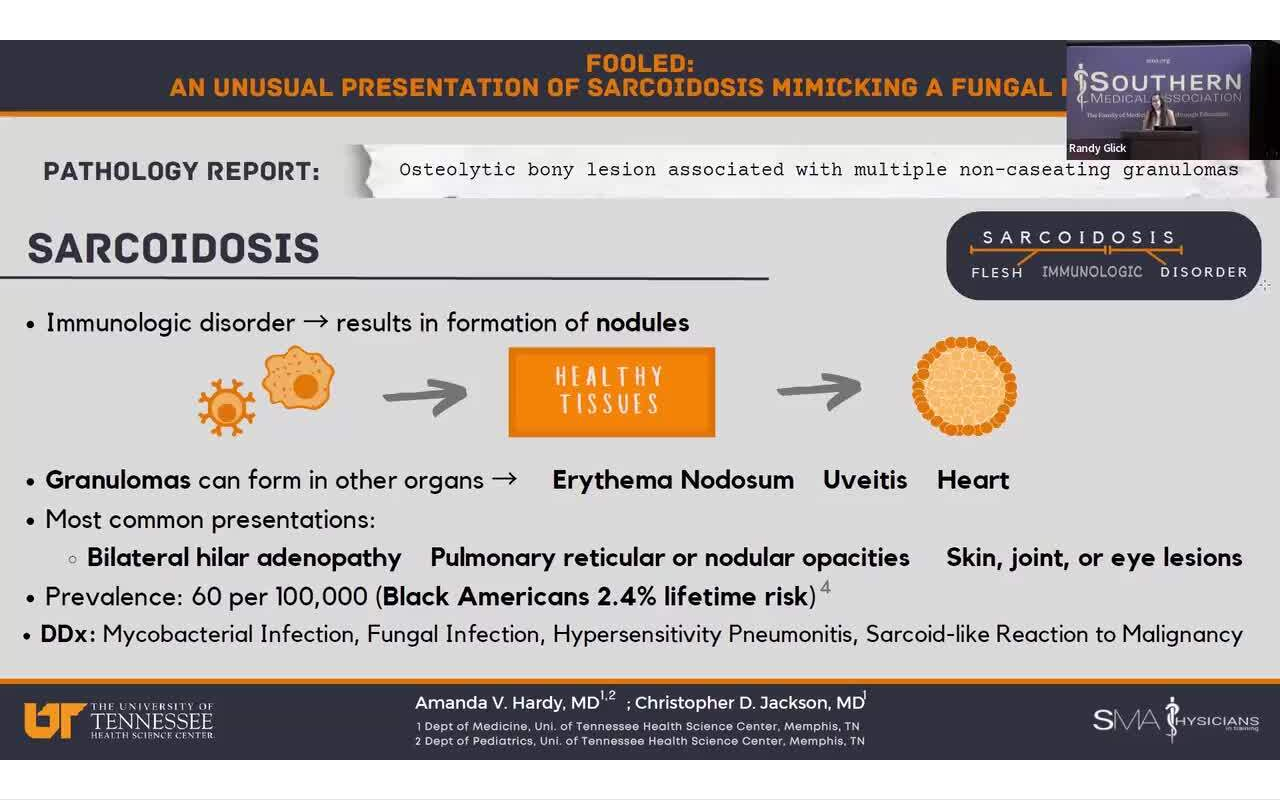 click on "**********" at bounding box center [640, 400] 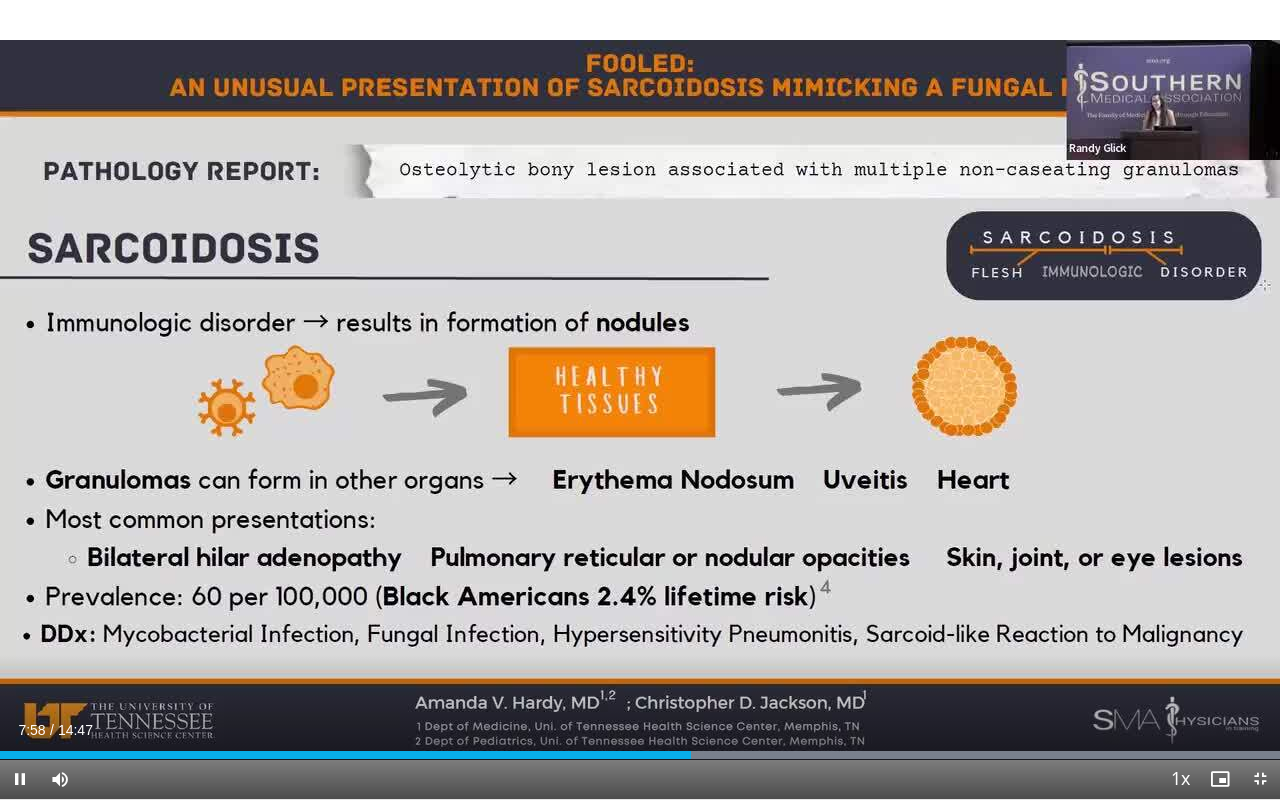 click at bounding box center (1260, 779) 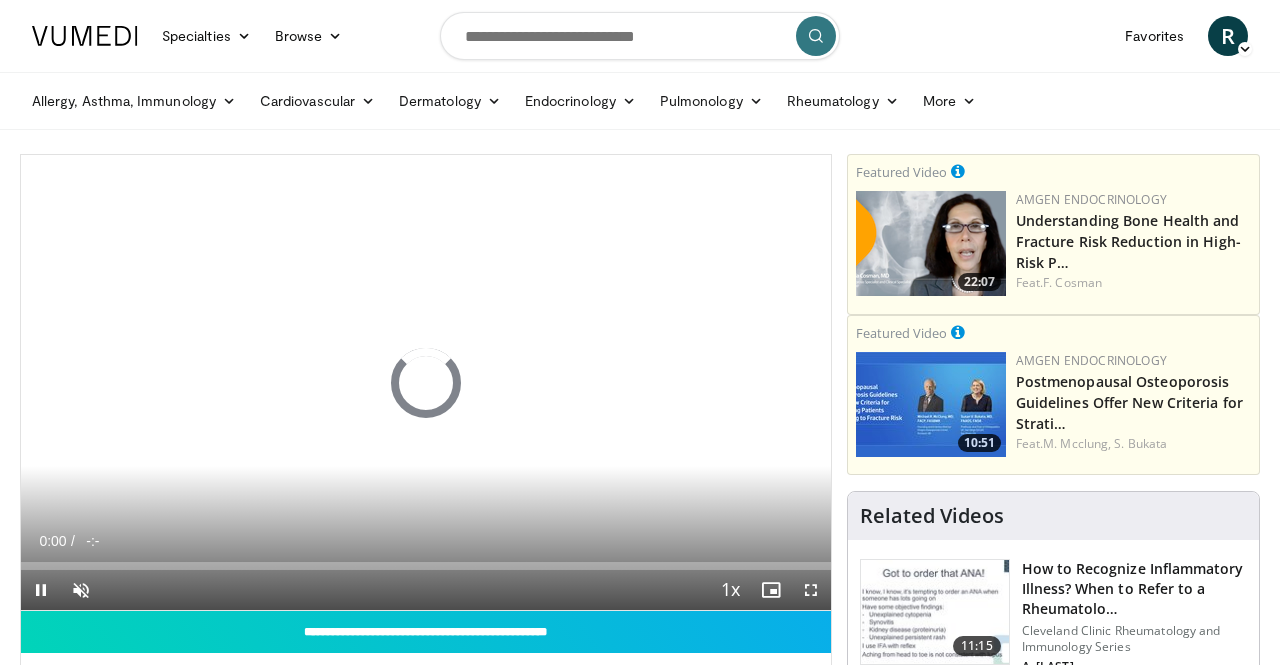 scroll, scrollTop: 0, scrollLeft: 0, axis: both 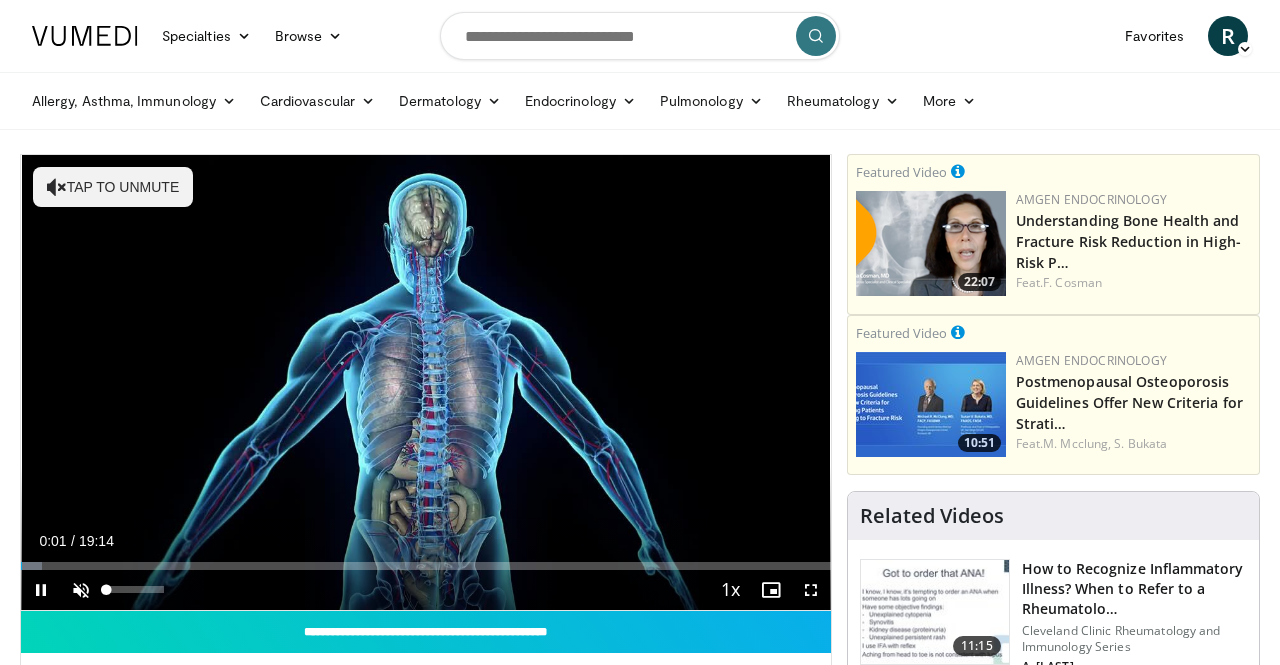 click at bounding box center [81, 590] 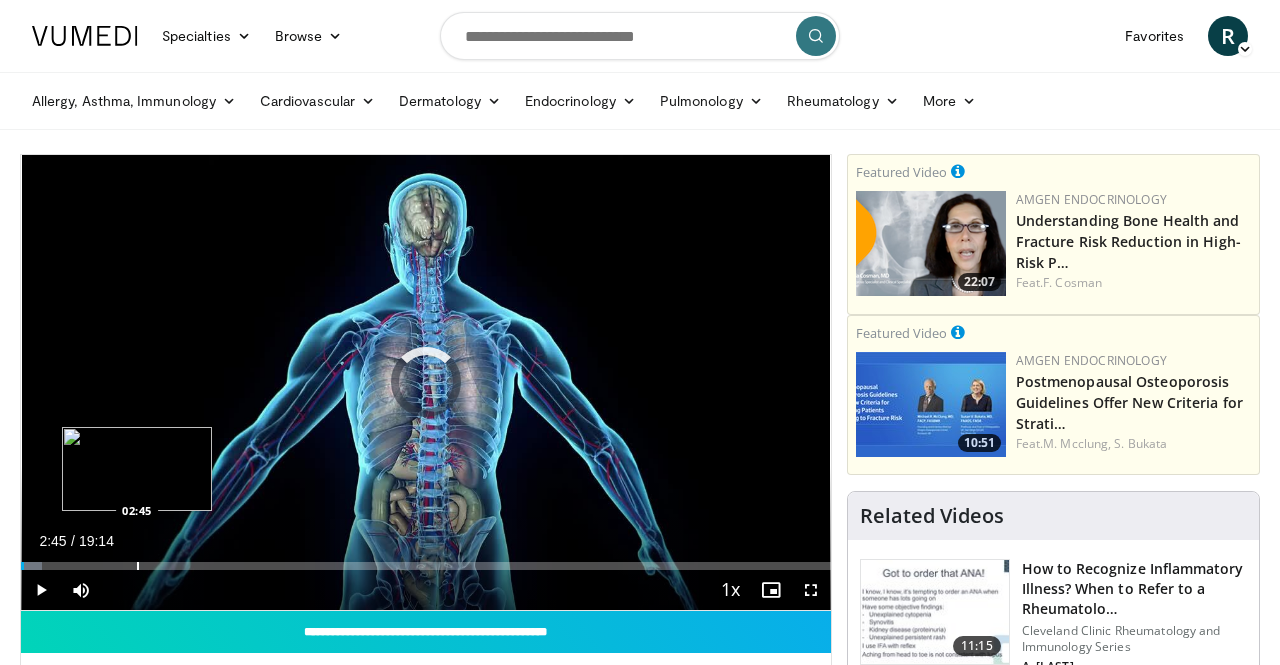 click at bounding box center [138, 566] 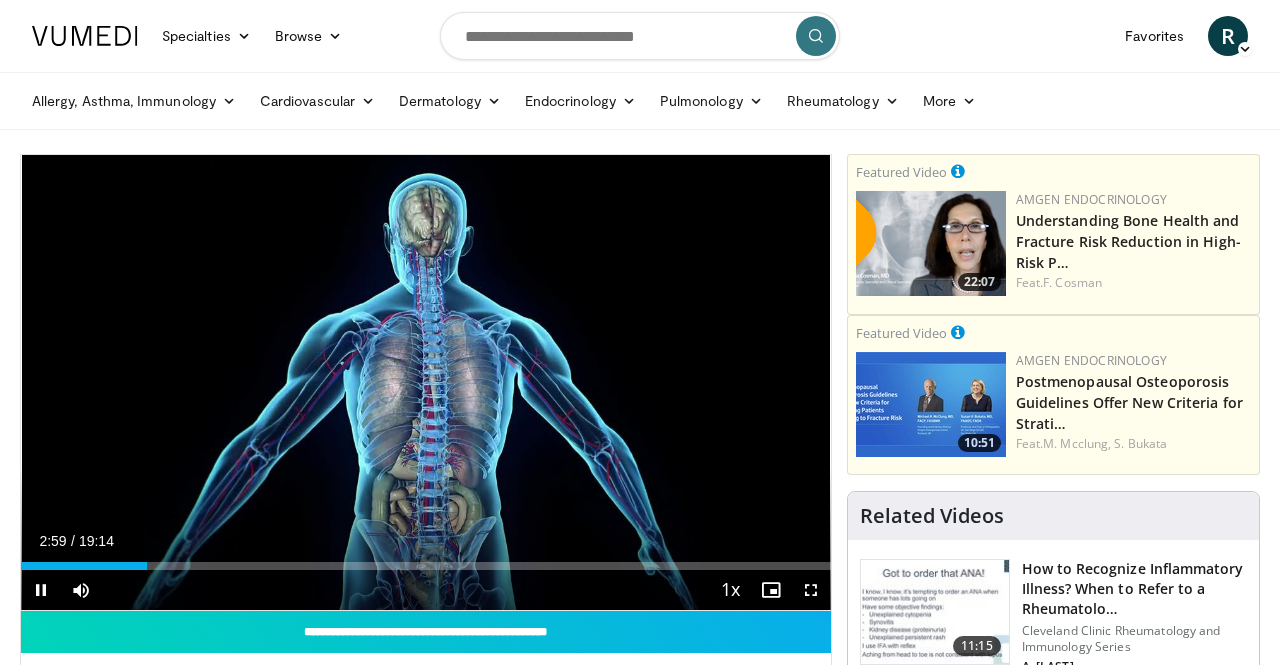 click at bounding box center (811, 590) 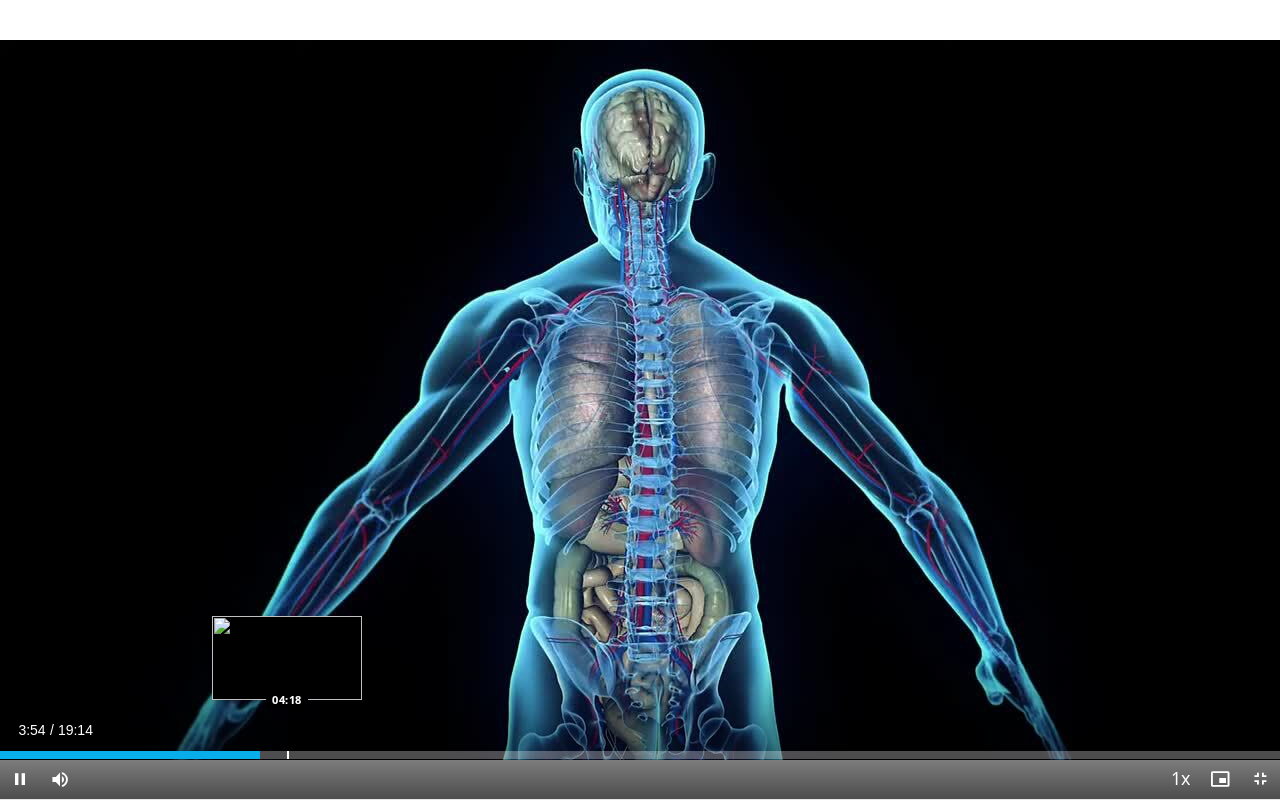click at bounding box center [288, 755] 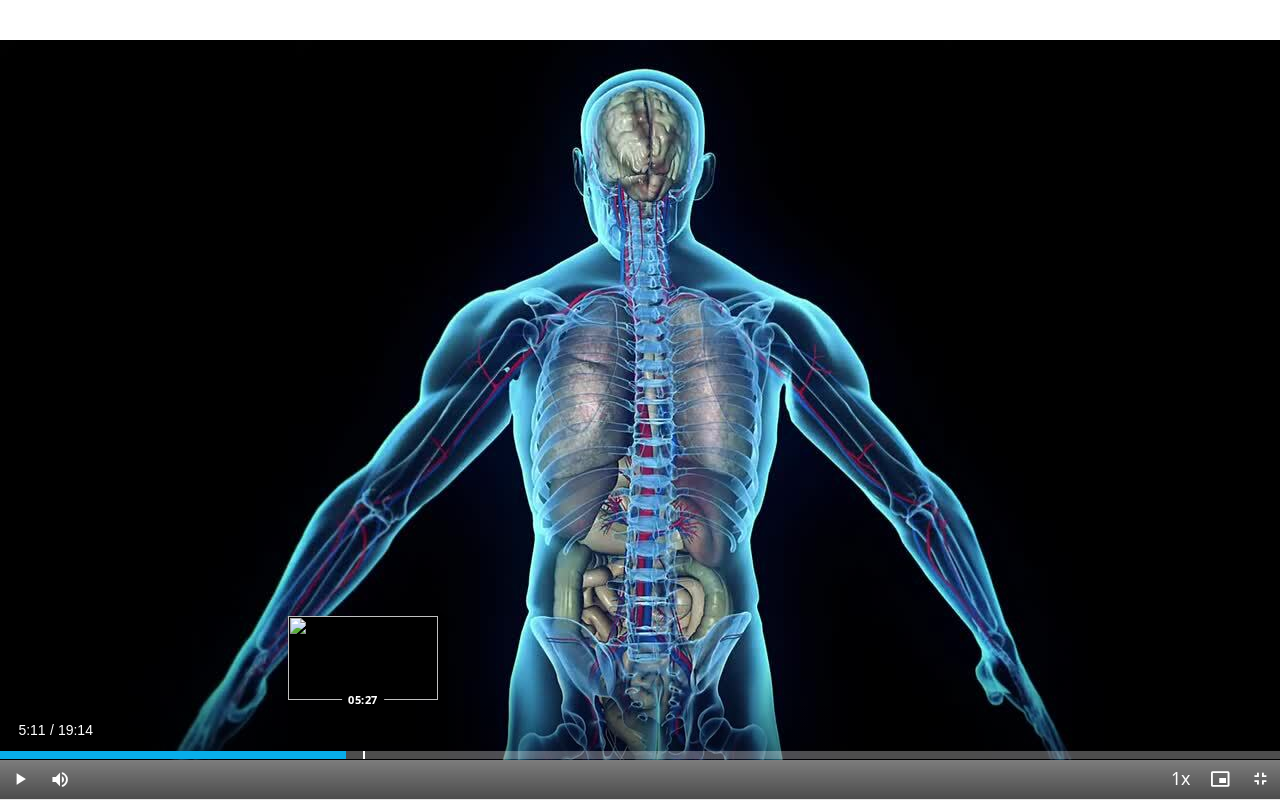 click at bounding box center [364, 755] 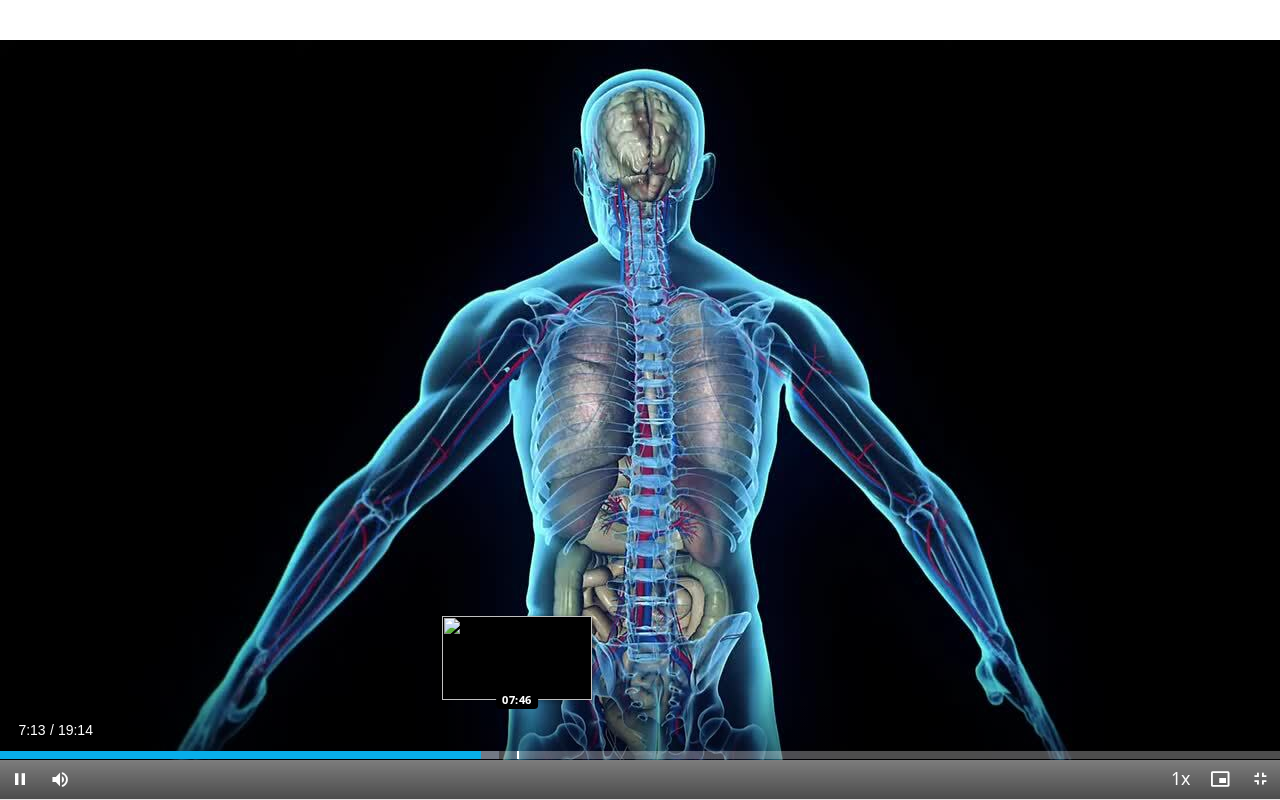 click on "Loaded :  38.97% 07:14 07:46" at bounding box center [640, 749] 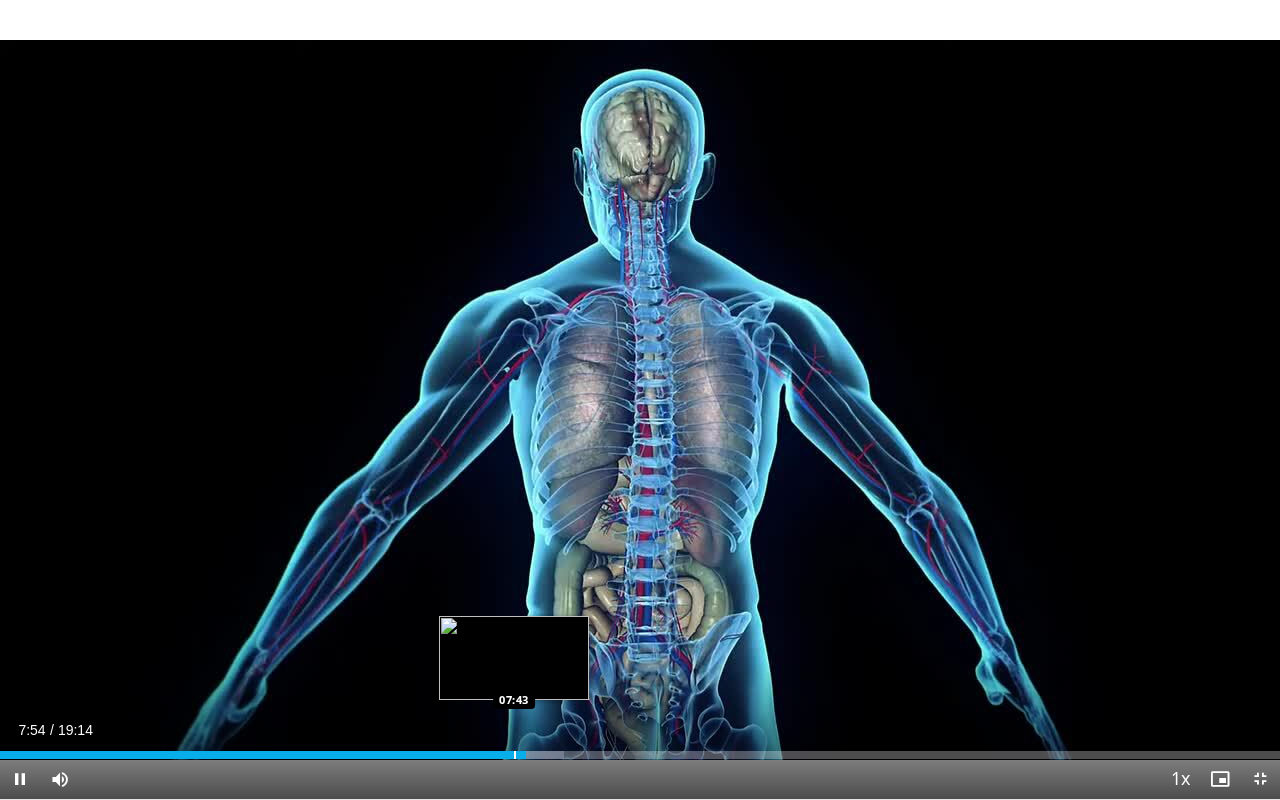 click at bounding box center [515, 755] 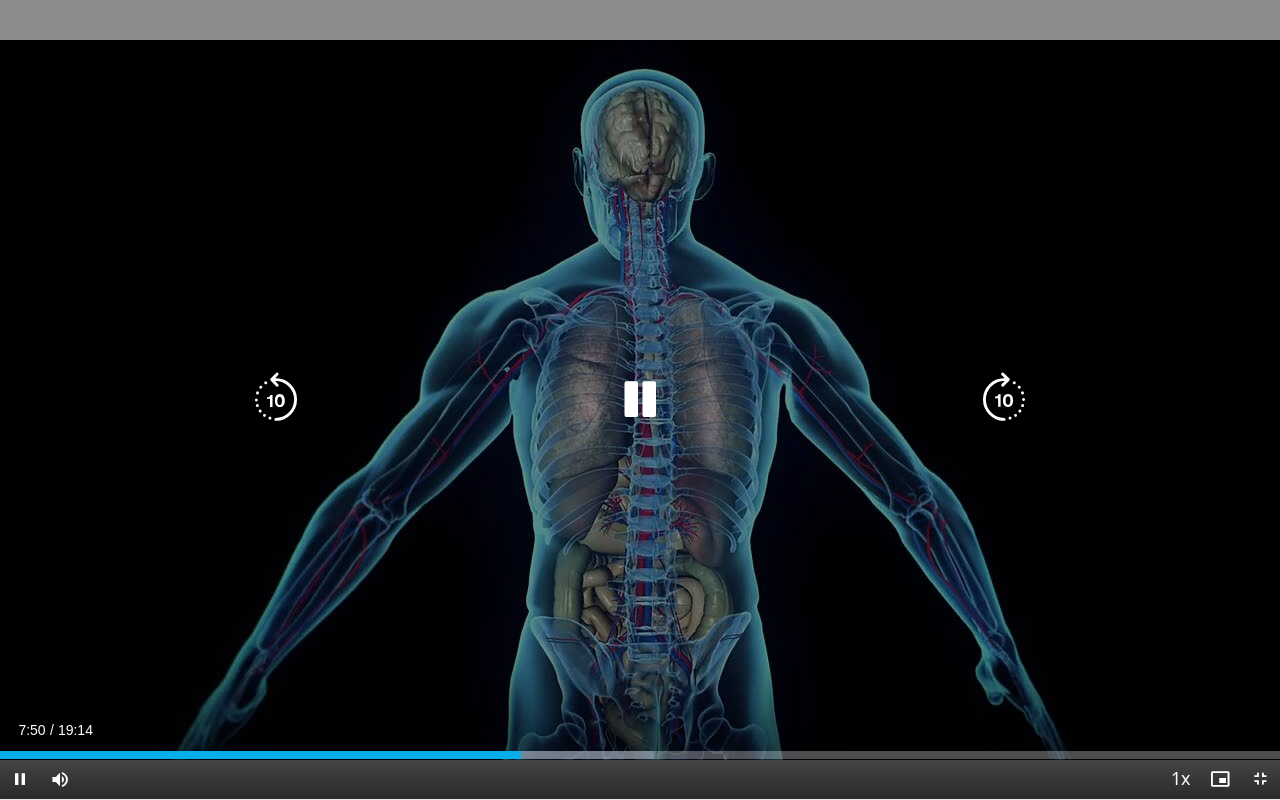 click on "Loaded :  51.10% 07:50 07:32" at bounding box center (640, 755) 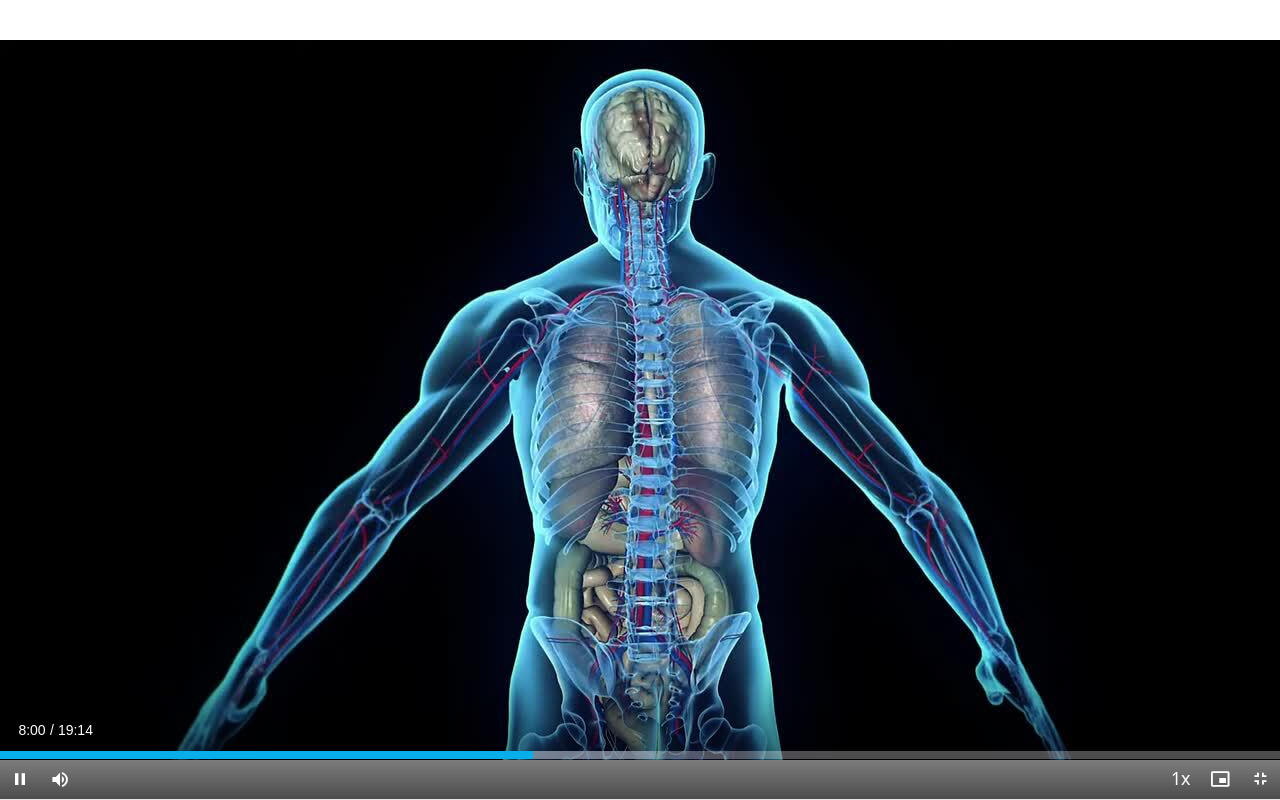 click at bounding box center (1260, 779) 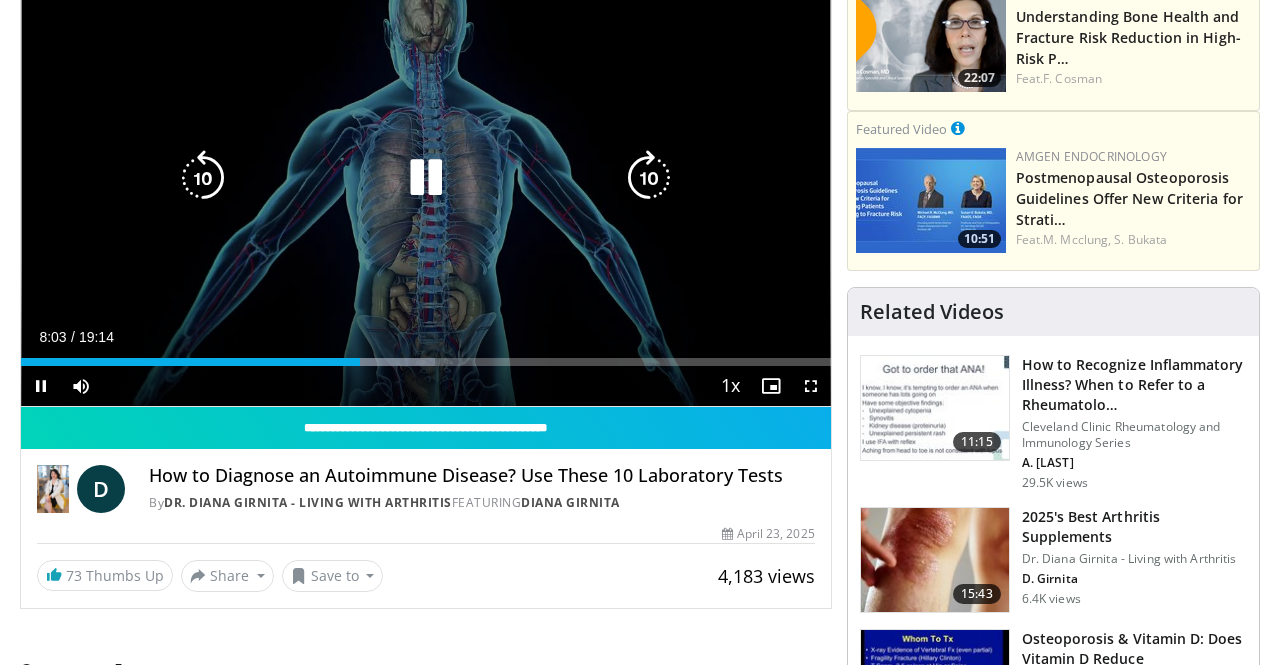 scroll, scrollTop: 214, scrollLeft: 0, axis: vertical 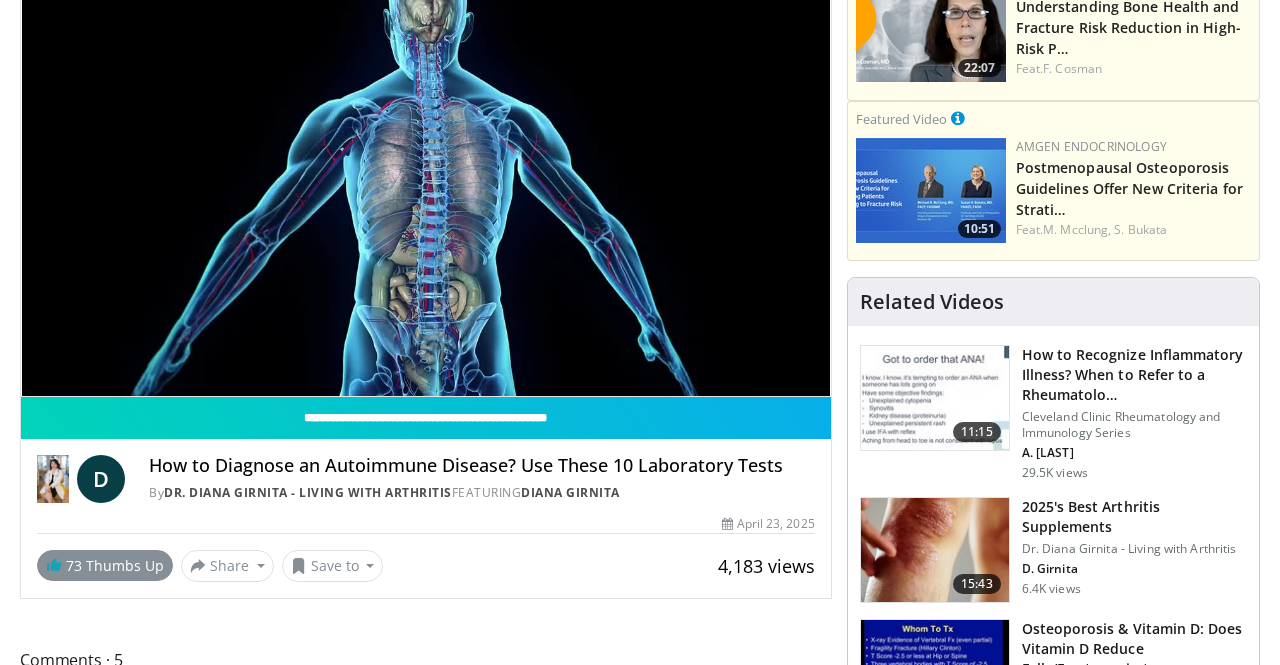click on "73
Thumbs Up" at bounding box center [105, 565] 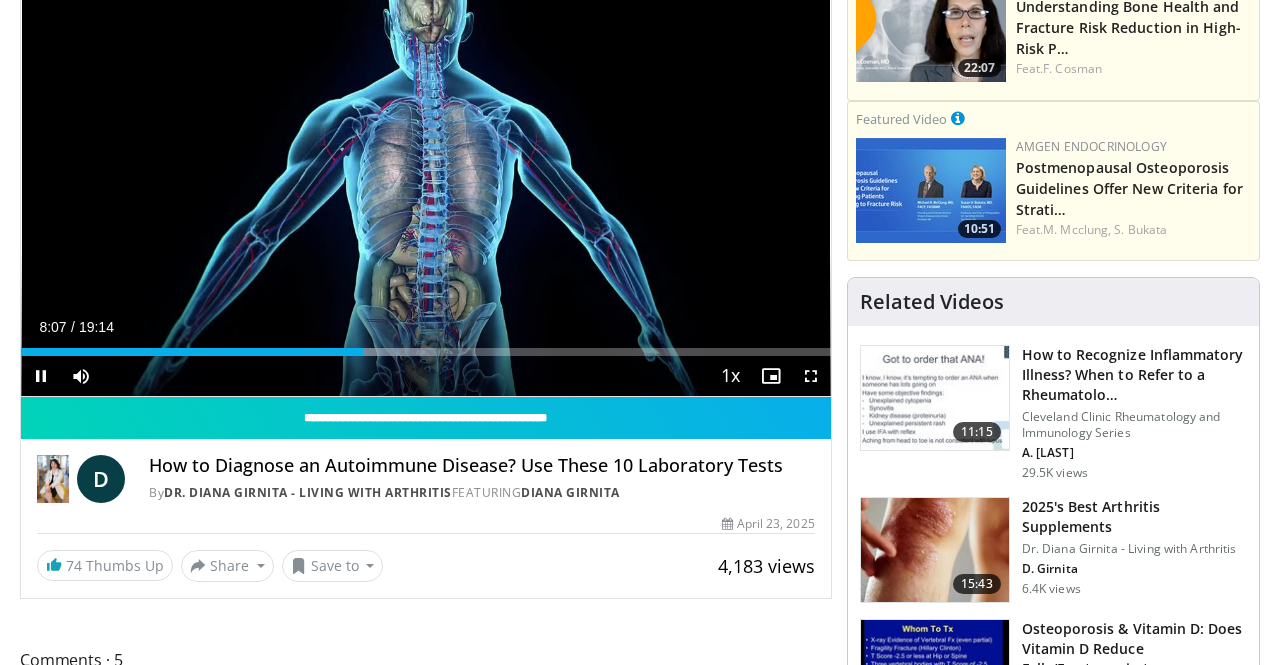 click at bounding box center (811, 376) 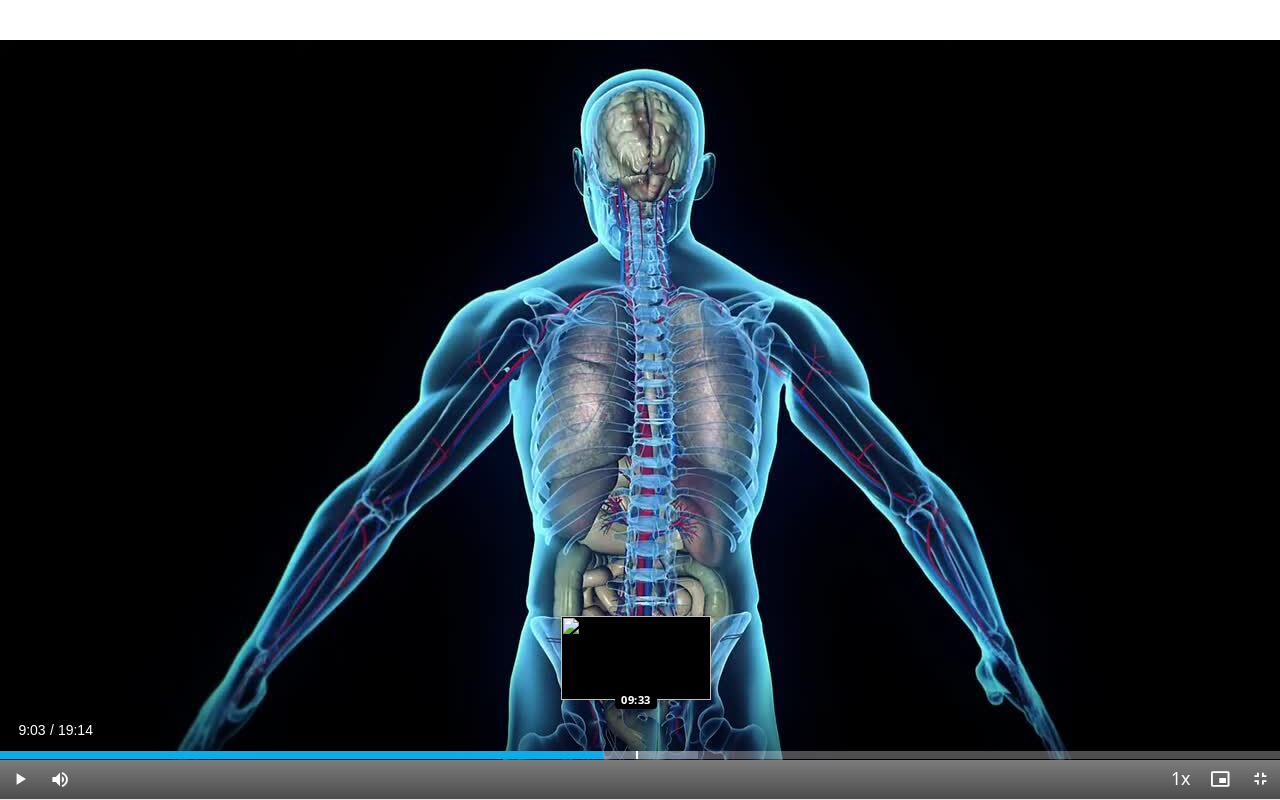 click on "Loaded :  54.56% 09:03 09:33" at bounding box center (640, 749) 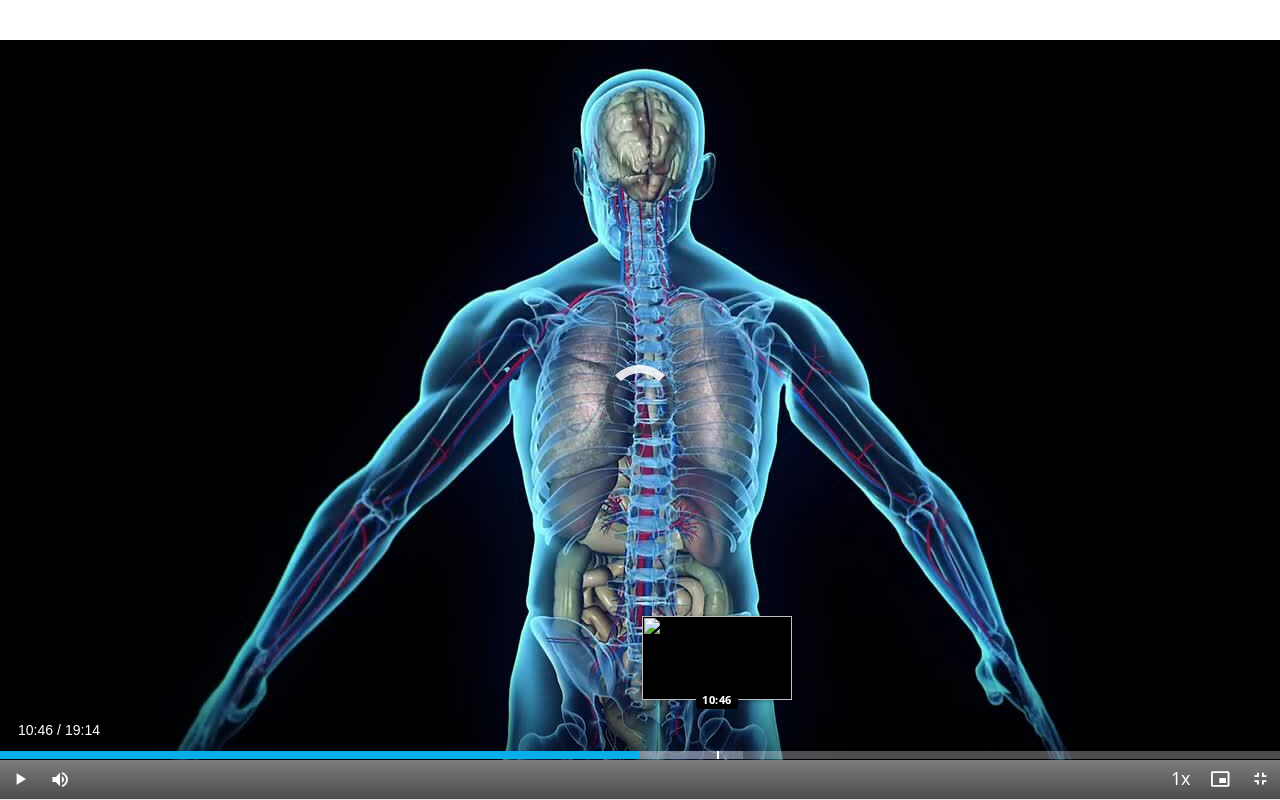 click on "Loaded :  58.03% 09:36 10:46" at bounding box center [640, 749] 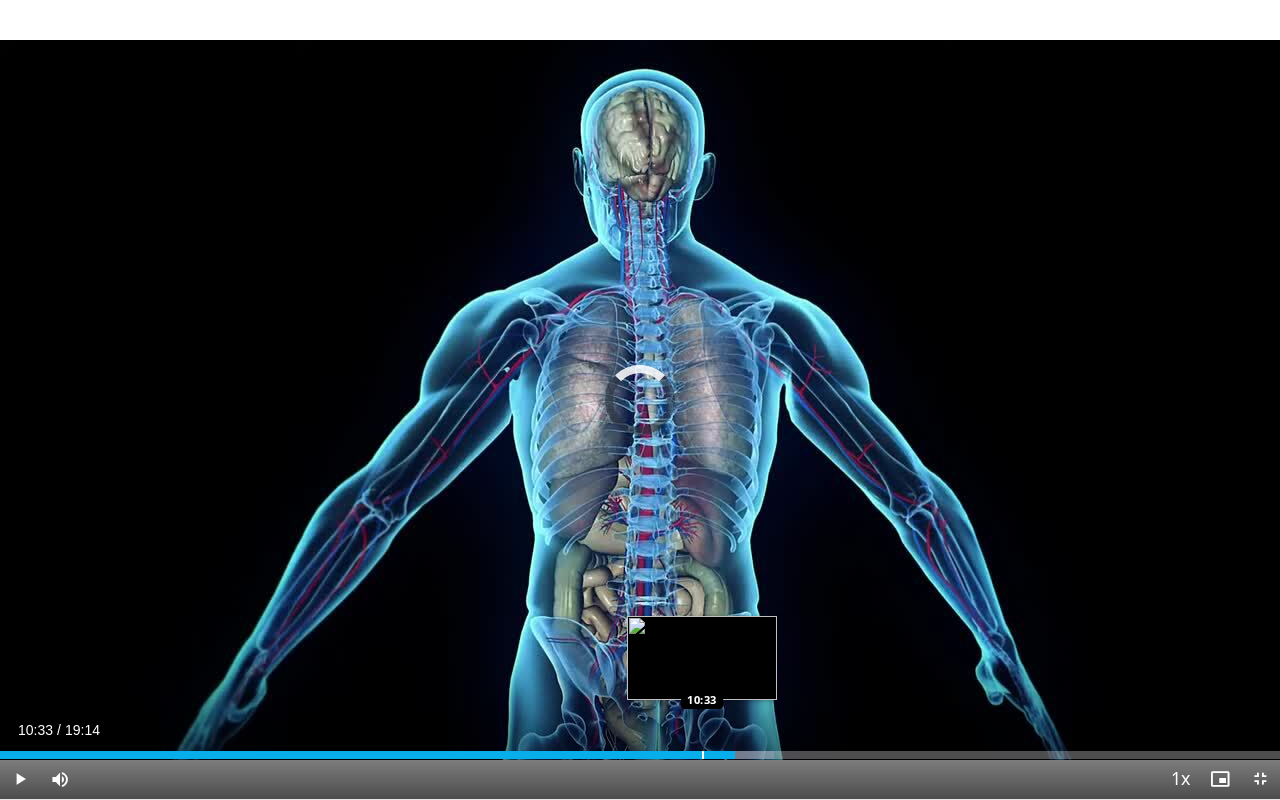 click at bounding box center [703, 755] 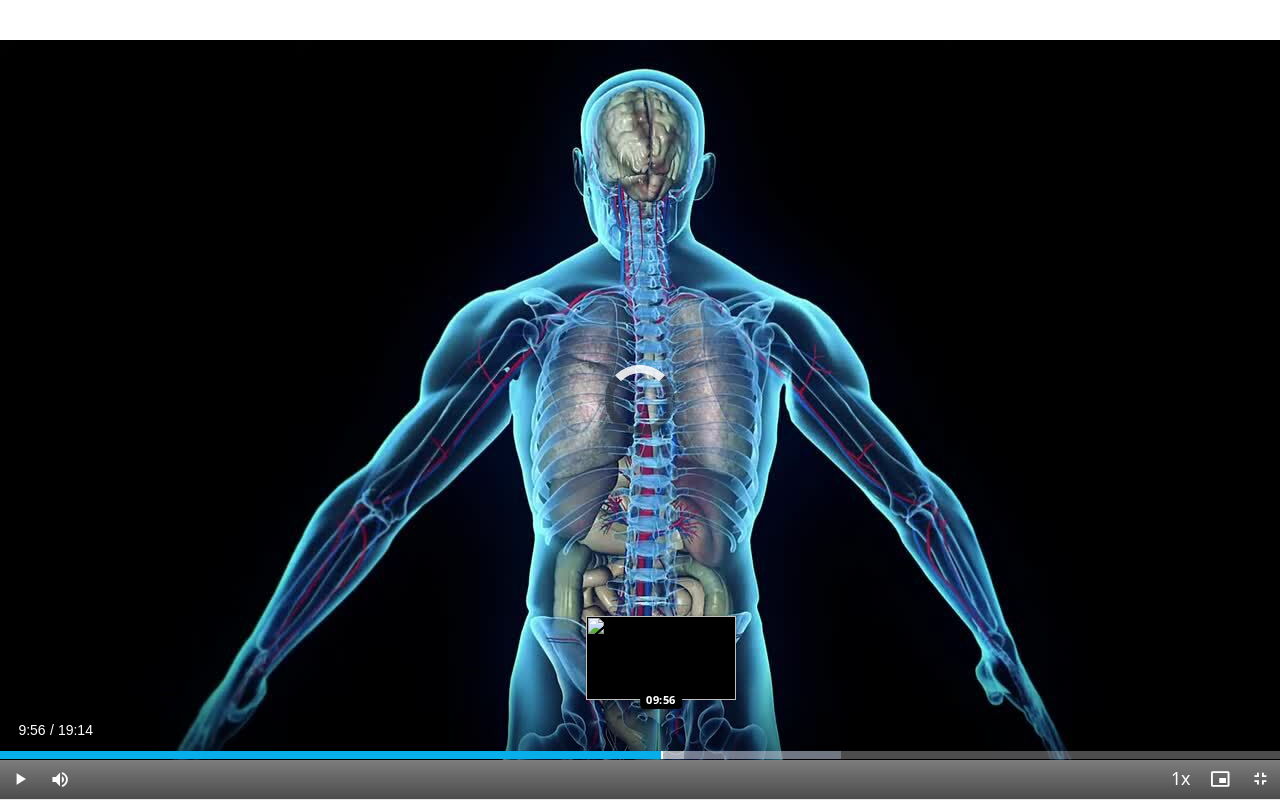 click at bounding box center [662, 755] 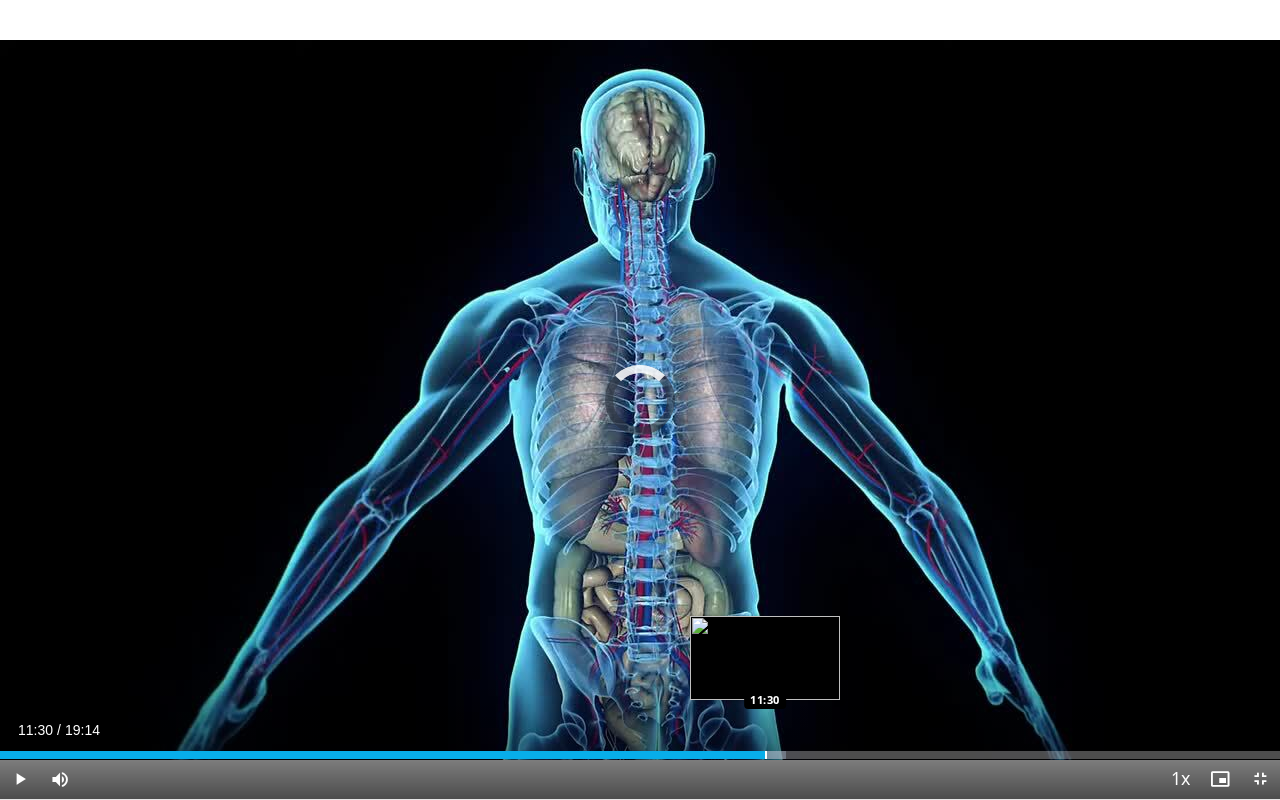 click at bounding box center [766, 755] 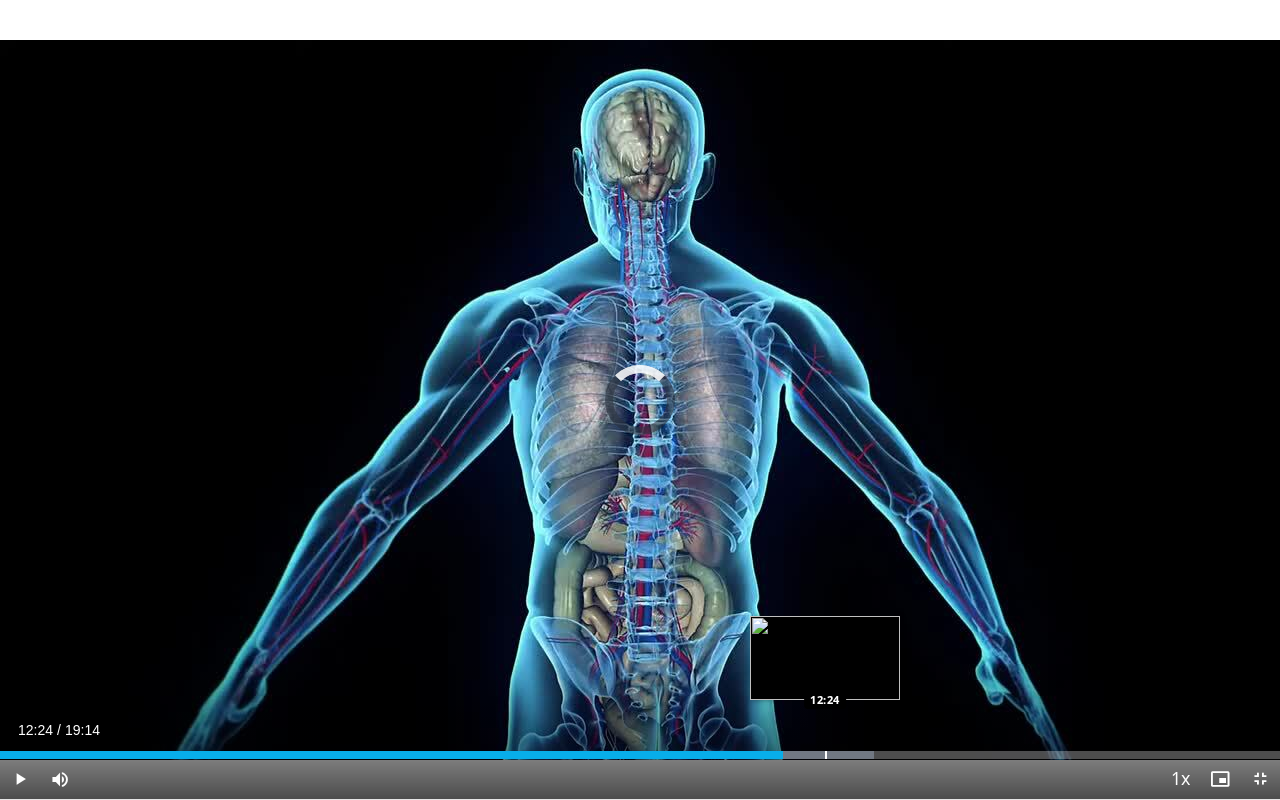 click at bounding box center [826, 755] 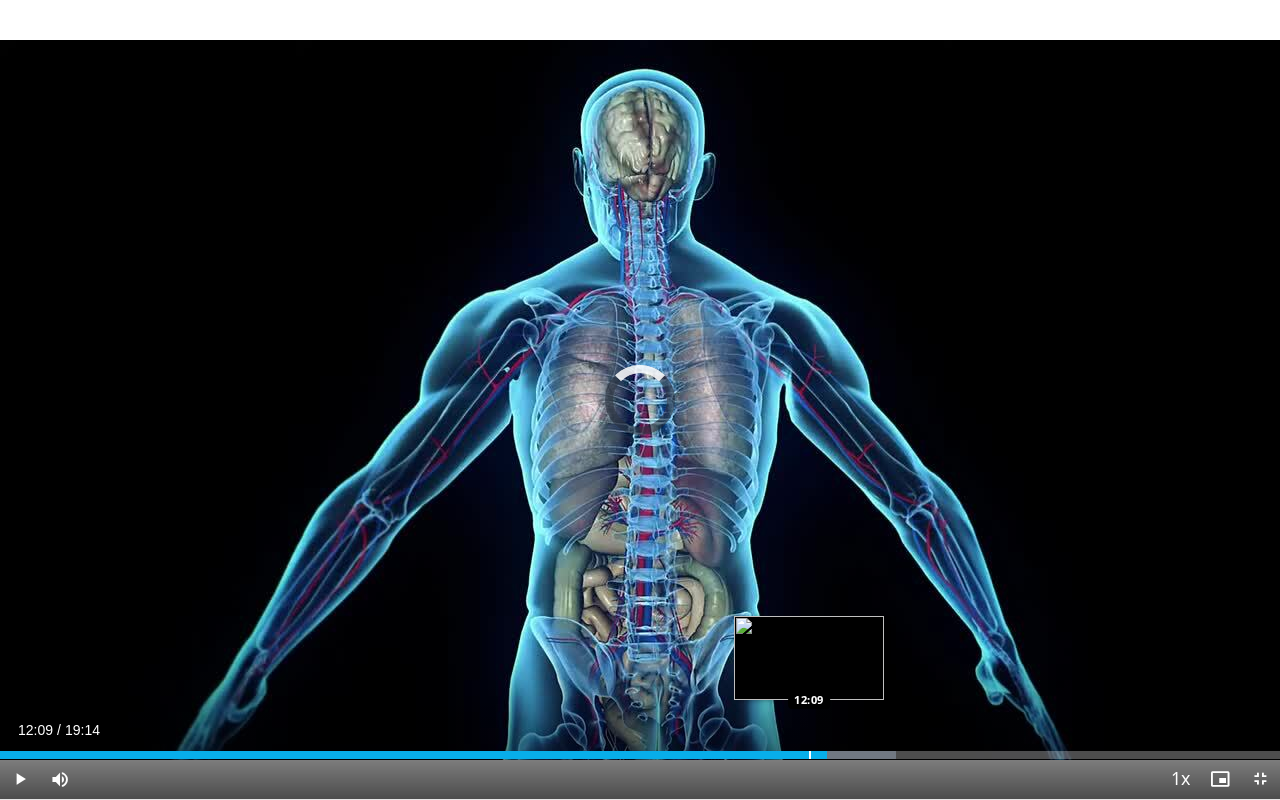 click at bounding box center (810, 755) 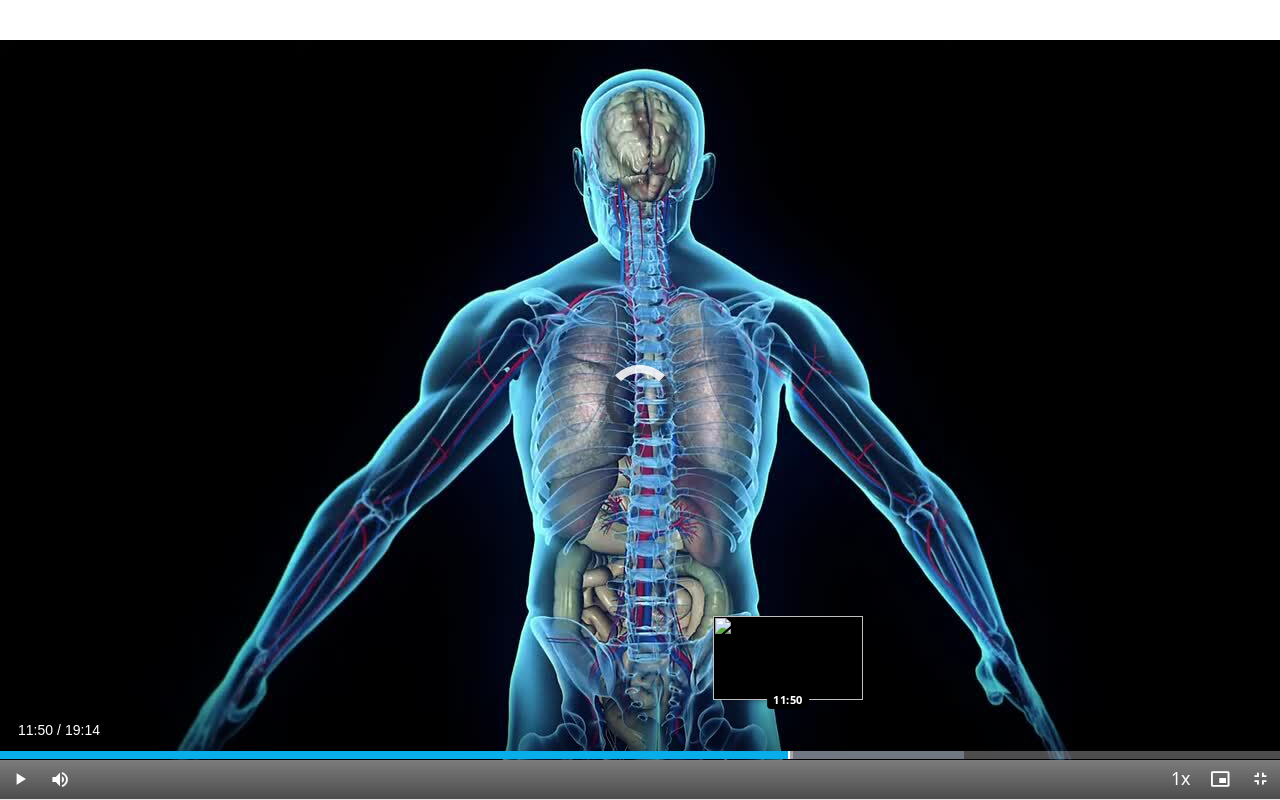 click at bounding box center (789, 755) 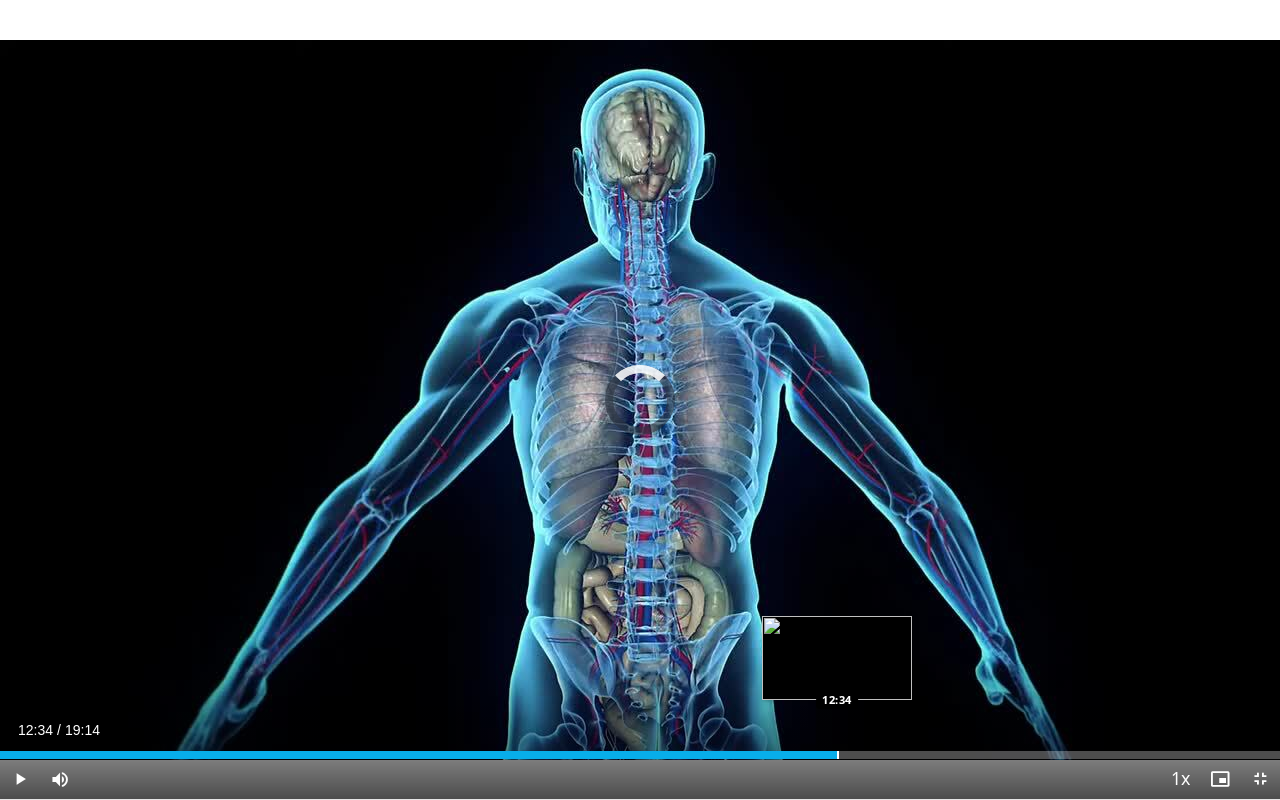 click at bounding box center (838, 755) 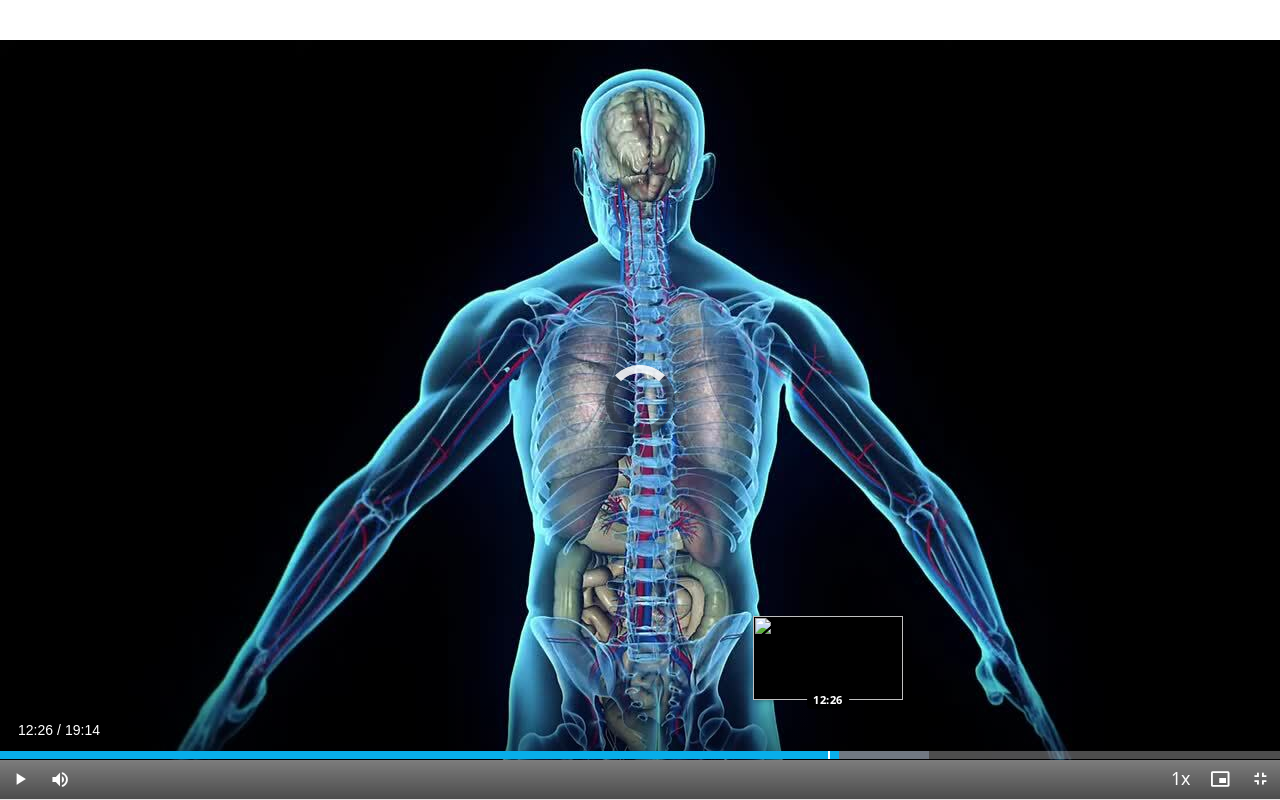 click at bounding box center (829, 755) 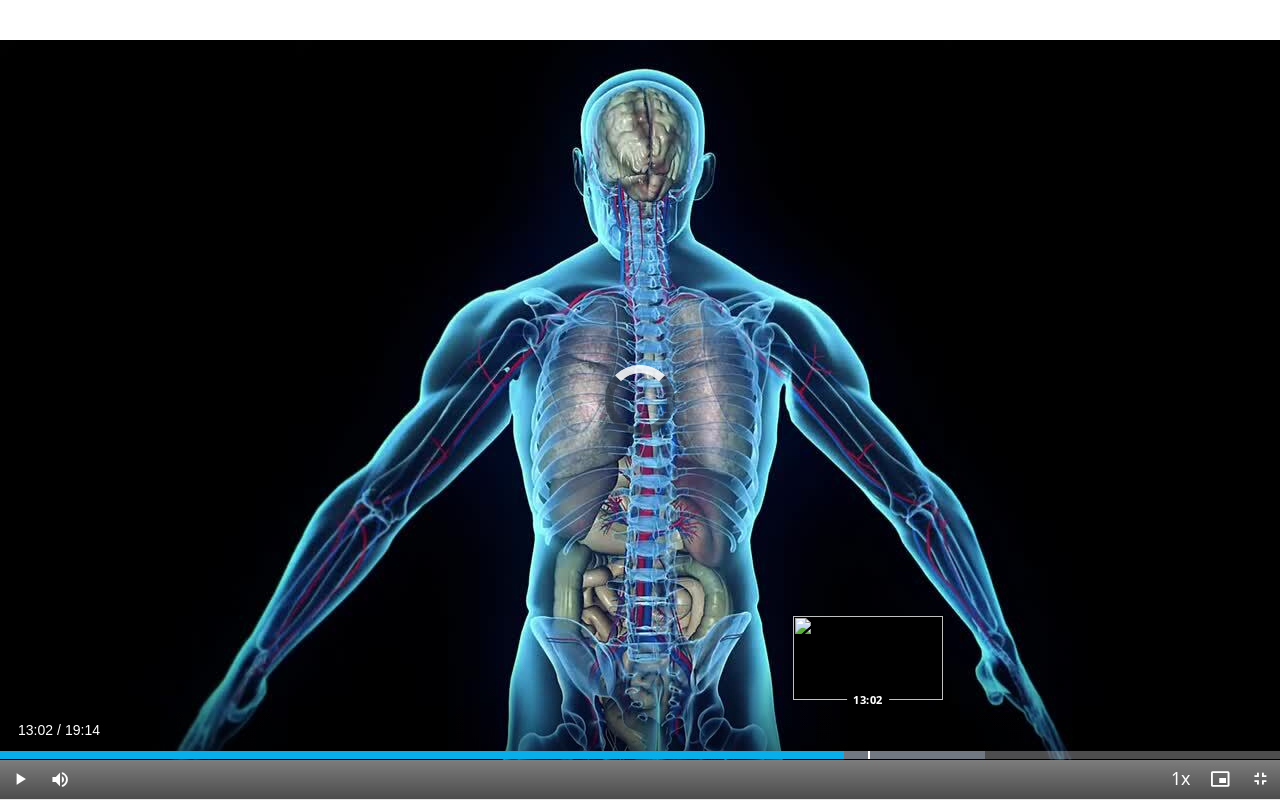 click at bounding box center [869, 755] 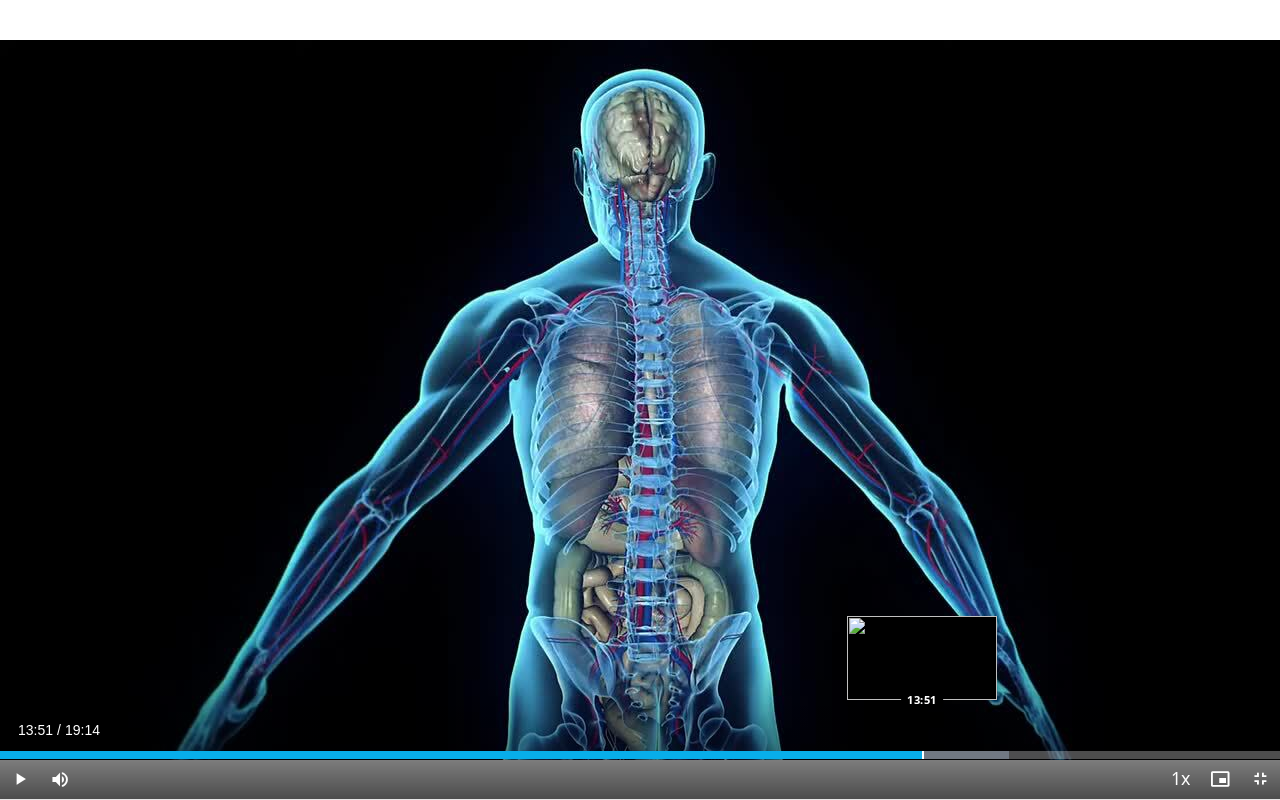 click at bounding box center (923, 755) 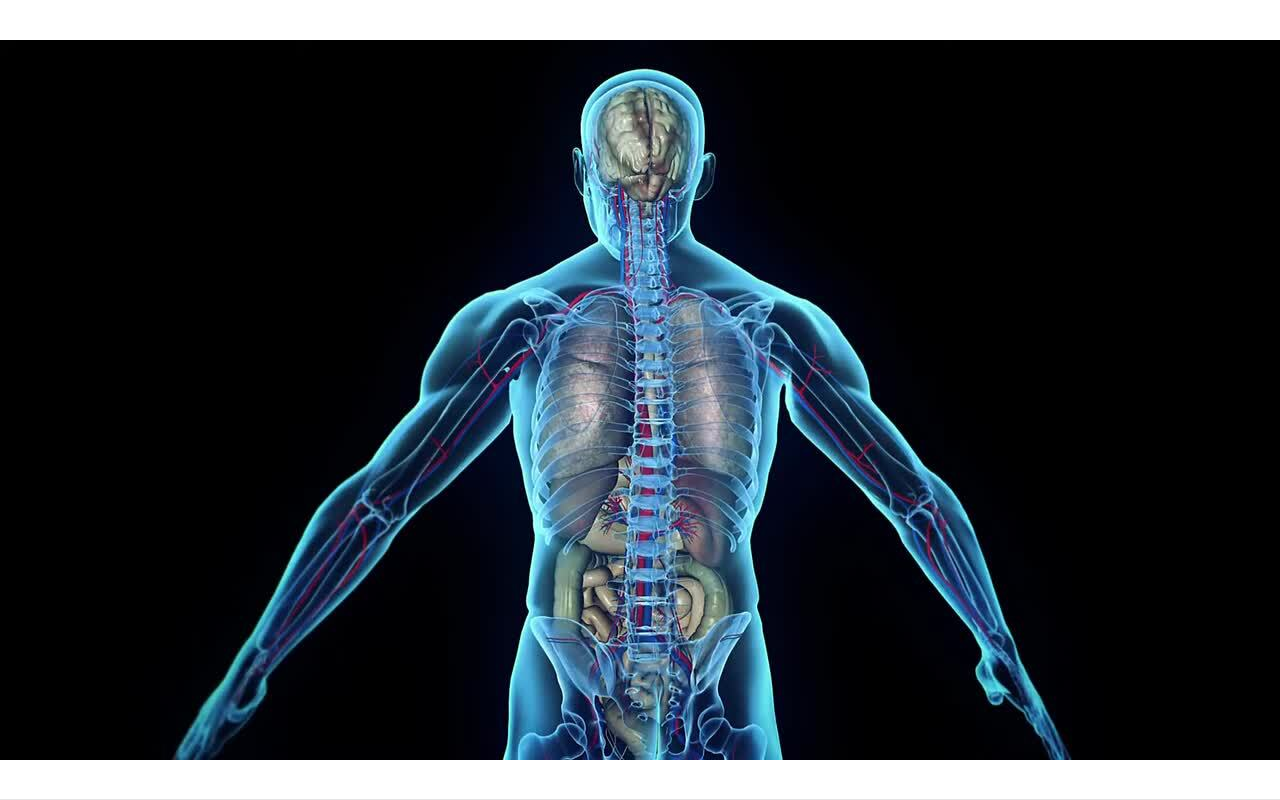 click on "**********" at bounding box center [640, 400] 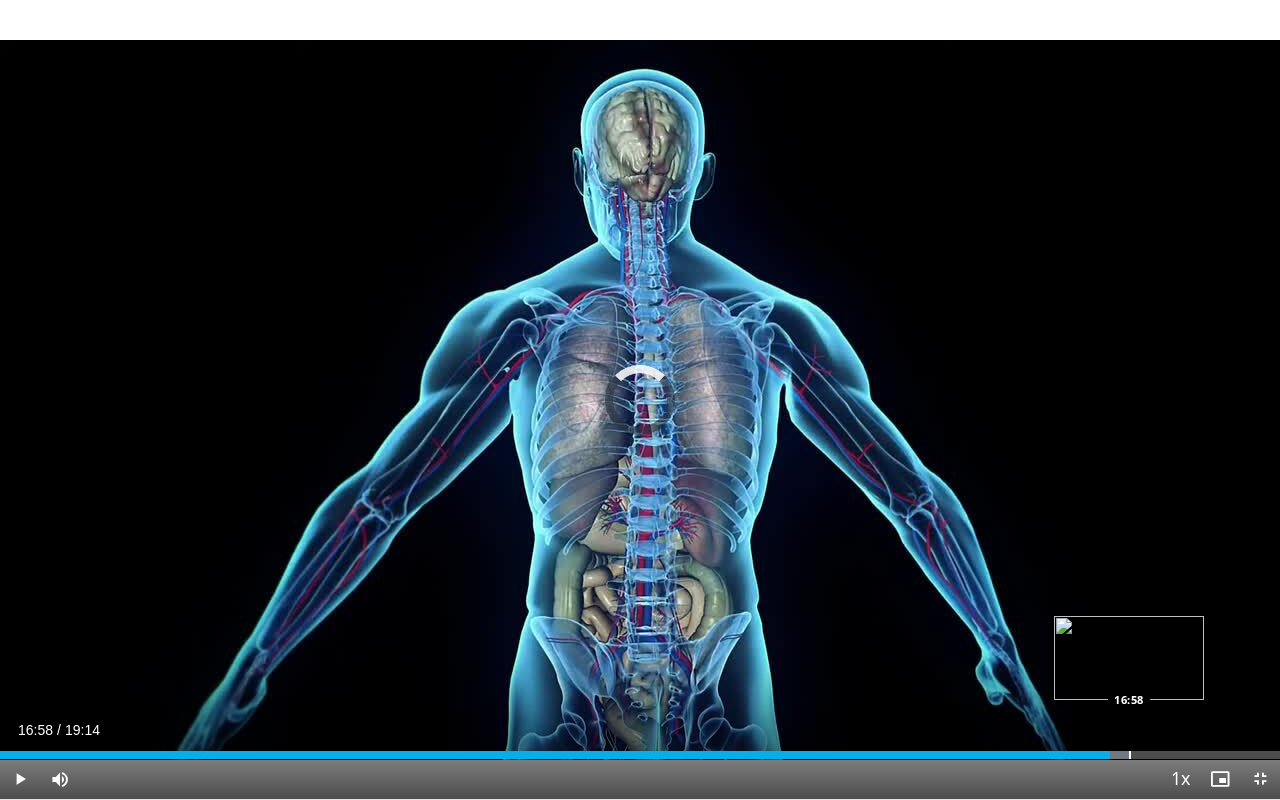 click at bounding box center (1130, 755) 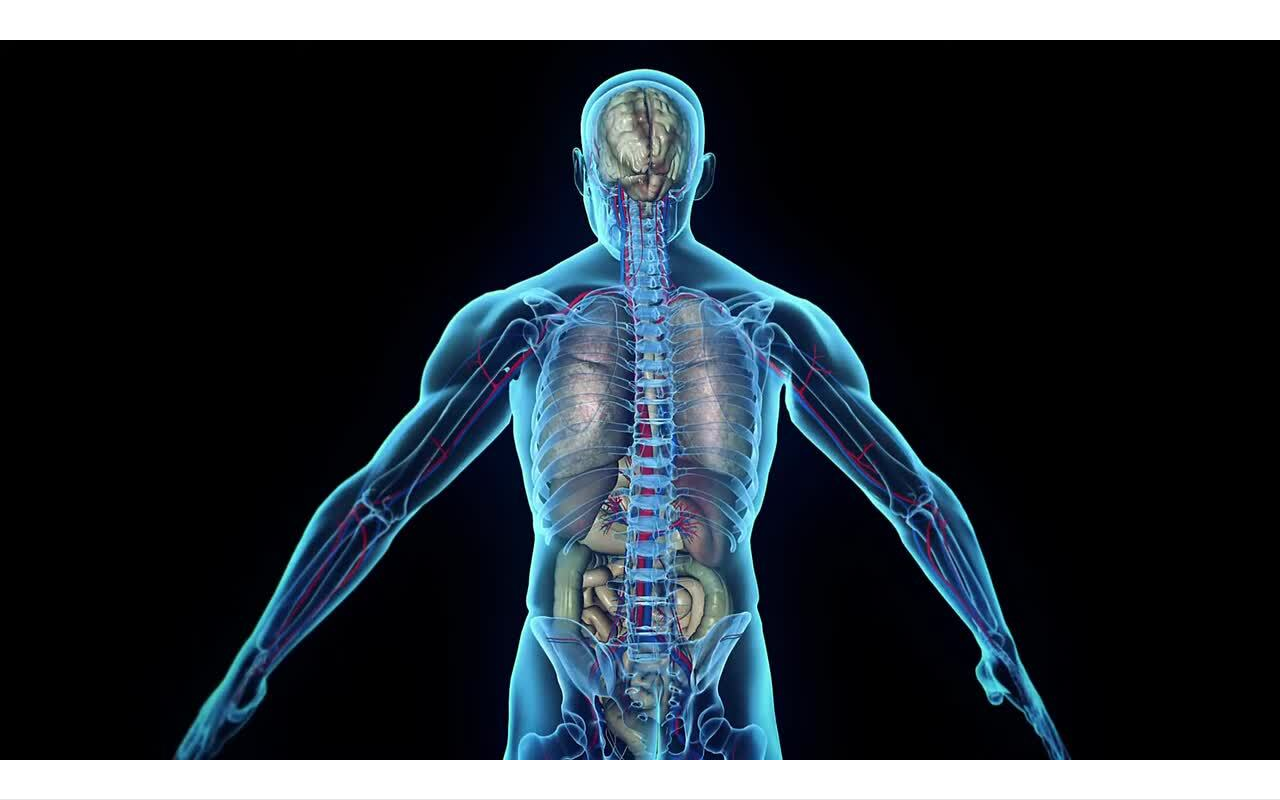 click on "**********" at bounding box center [640, 400] 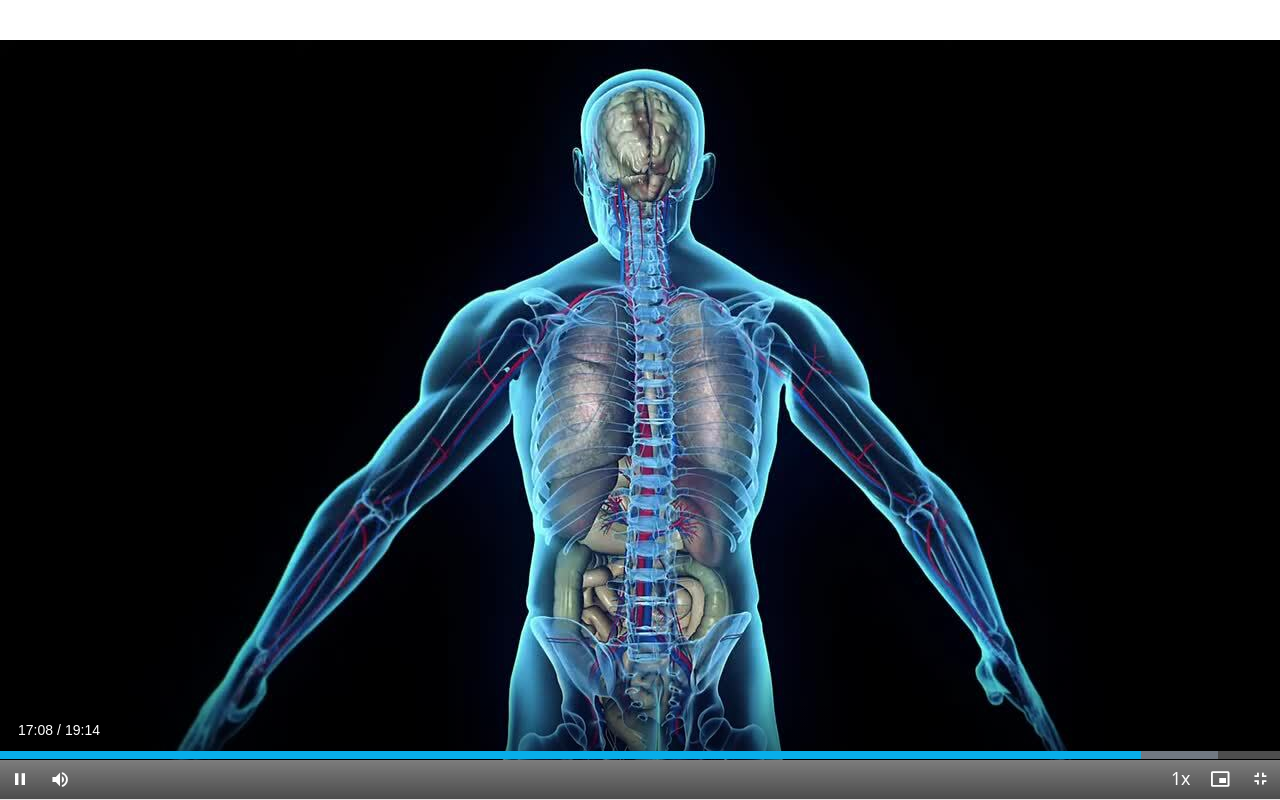click at bounding box center (1260, 779) 